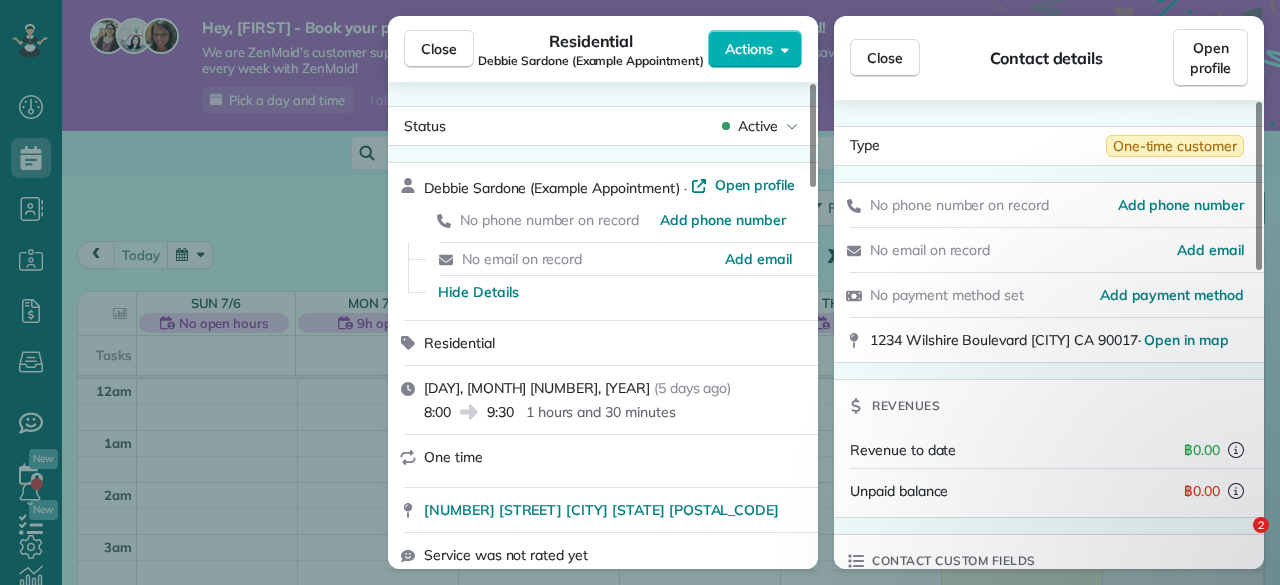 click on "Close" at bounding box center (439, 49) 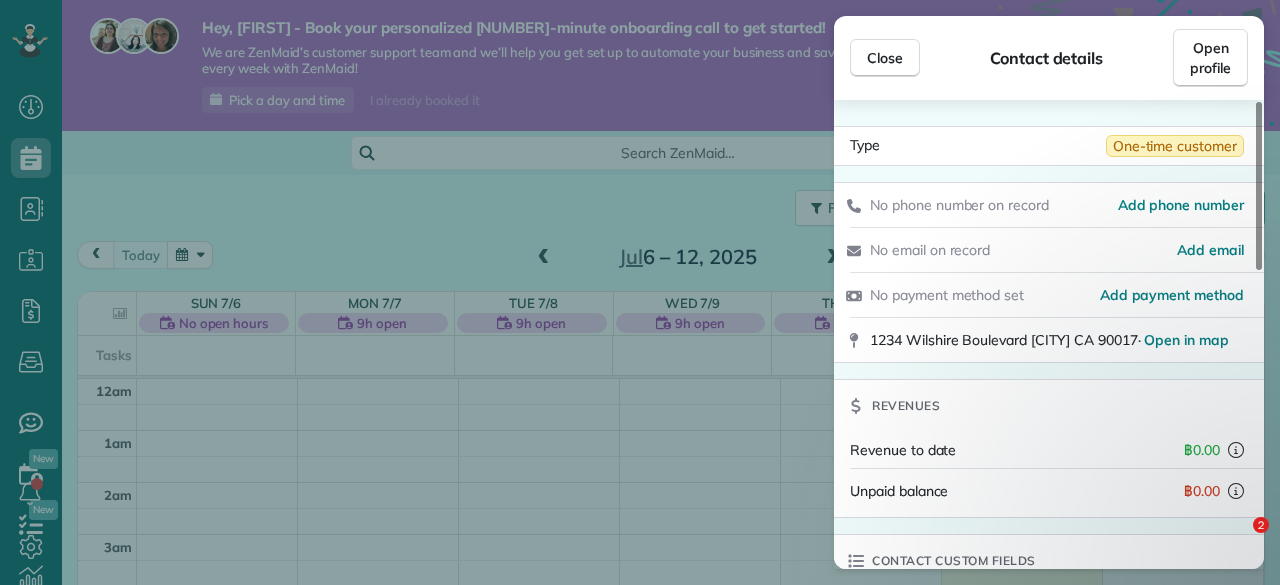 scroll, scrollTop: 0, scrollLeft: 0, axis: both 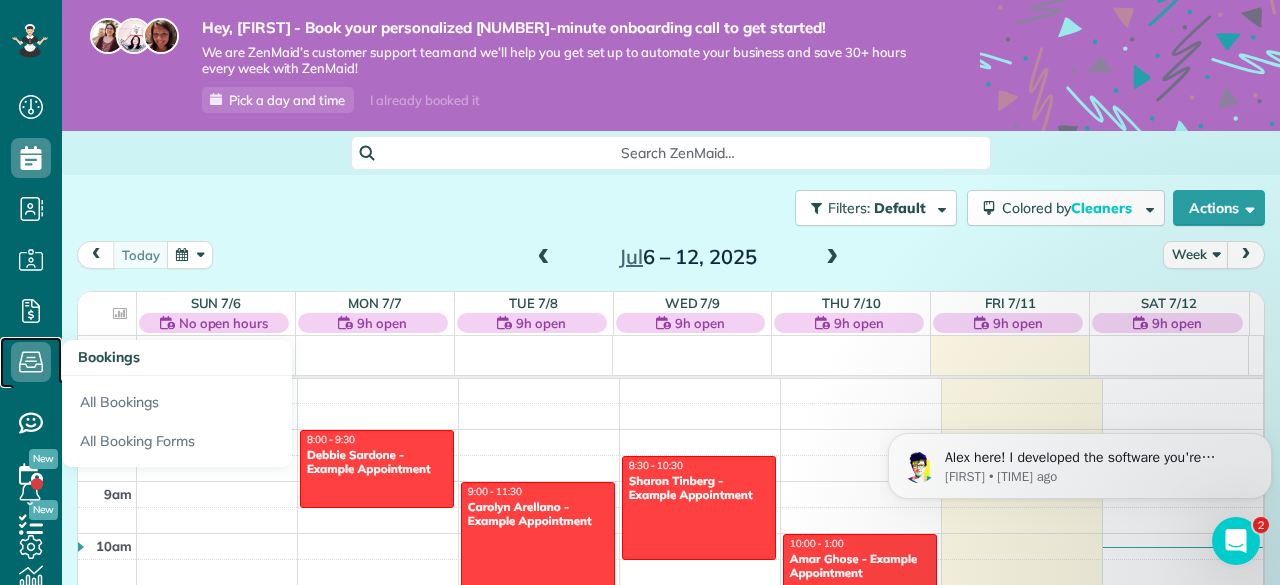 click 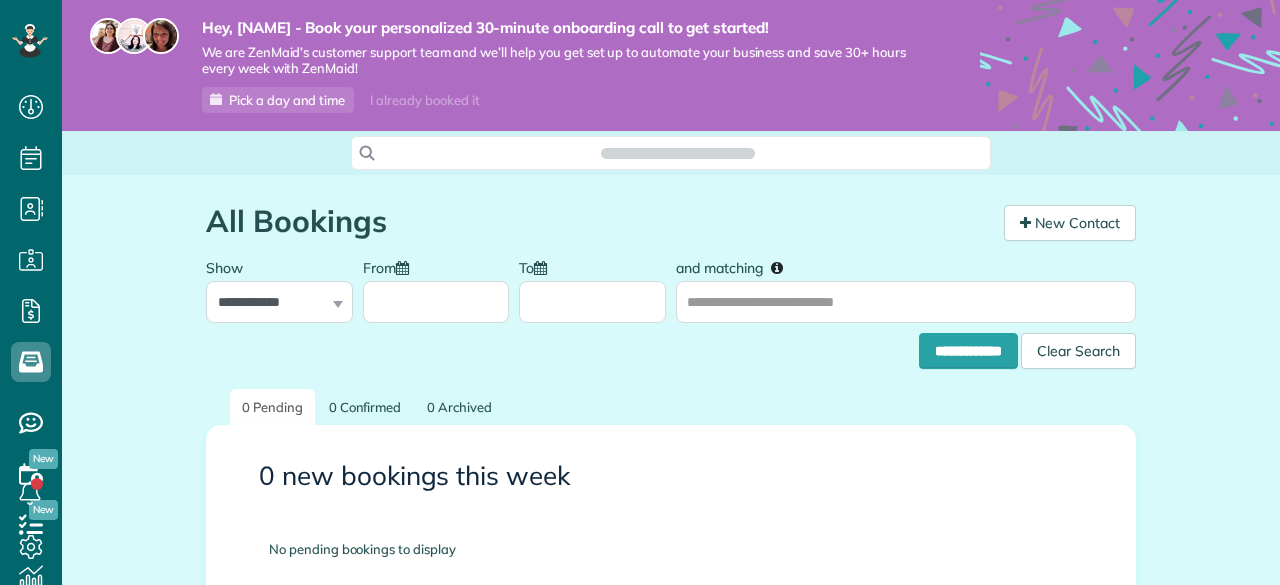 scroll, scrollTop: 0, scrollLeft: 0, axis: both 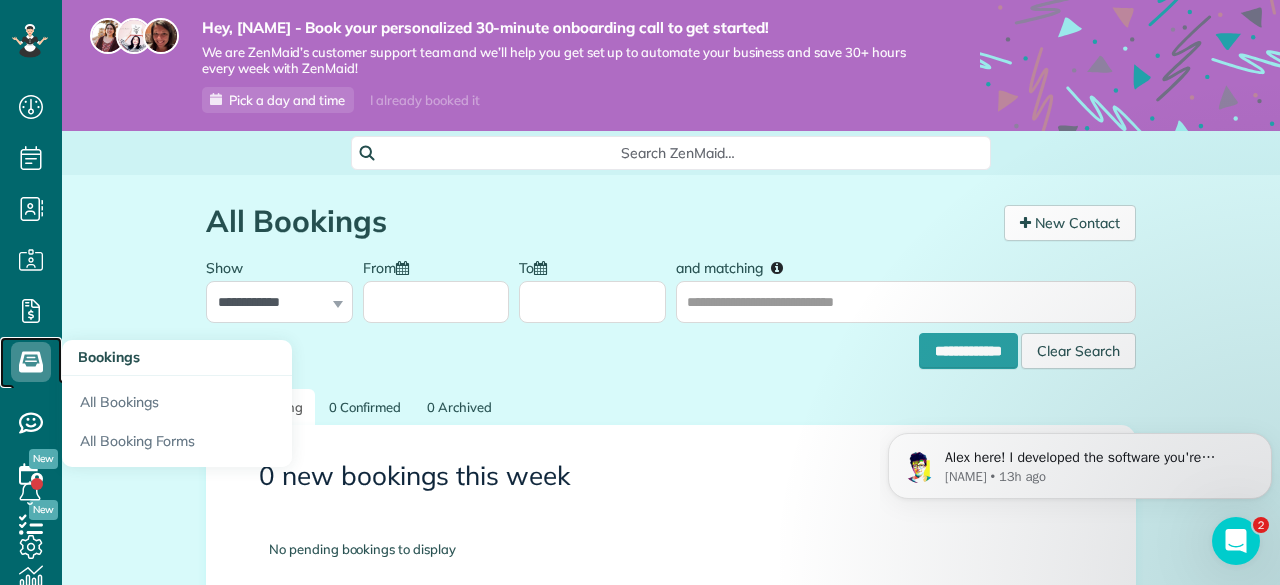 click 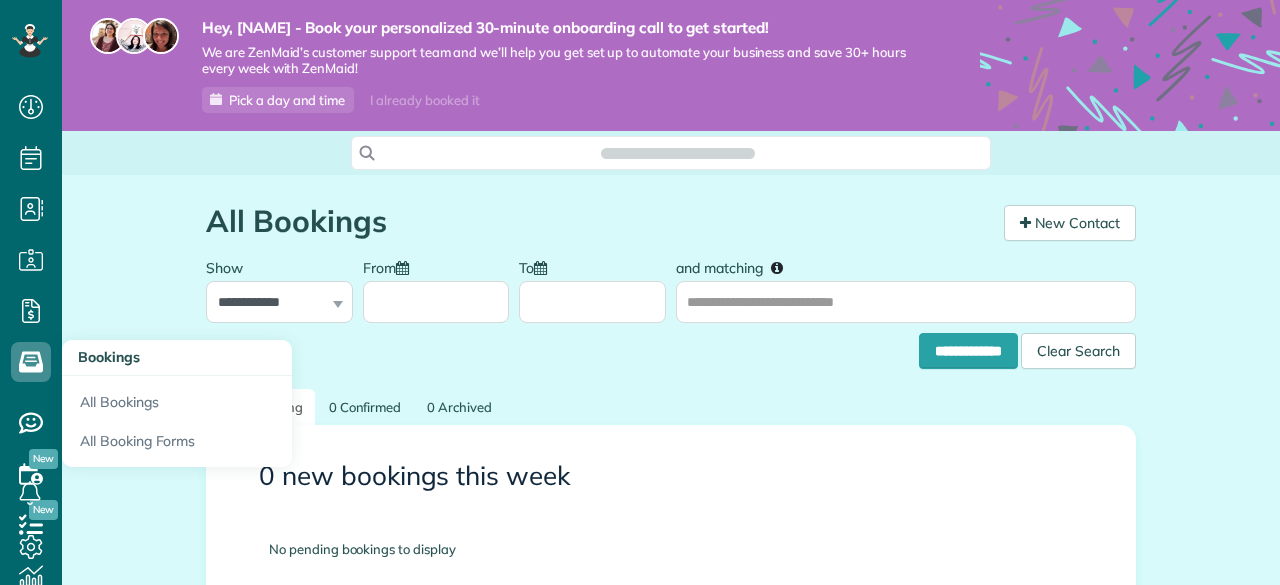 scroll, scrollTop: 0, scrollLeft: 0, axis: both 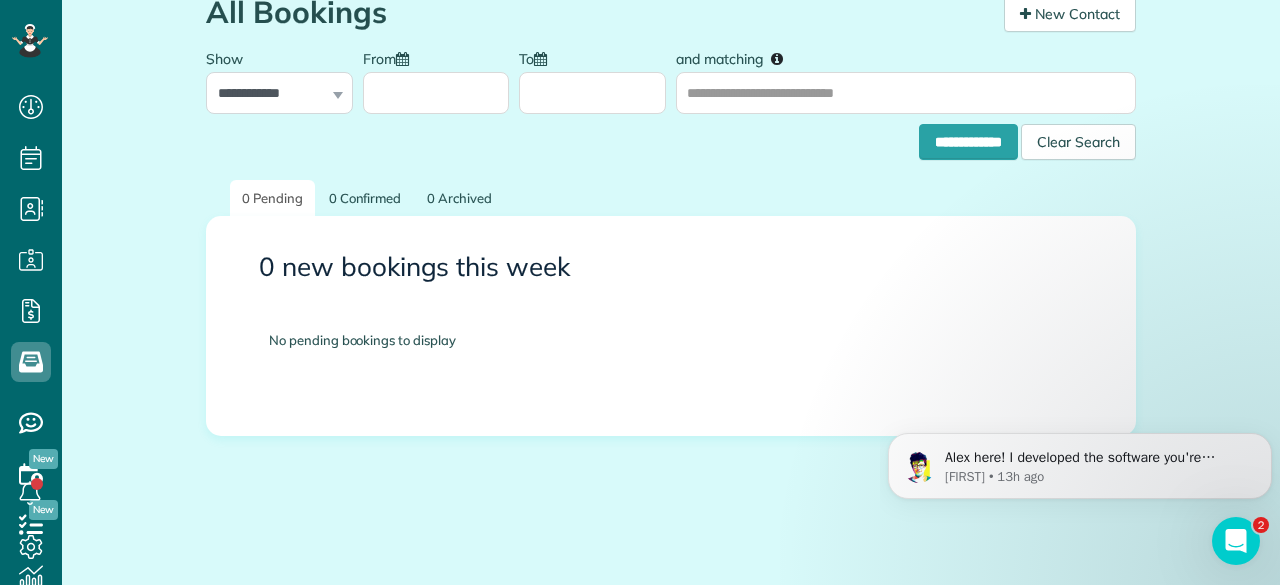 click on "New" at bounding box center [43, 459] 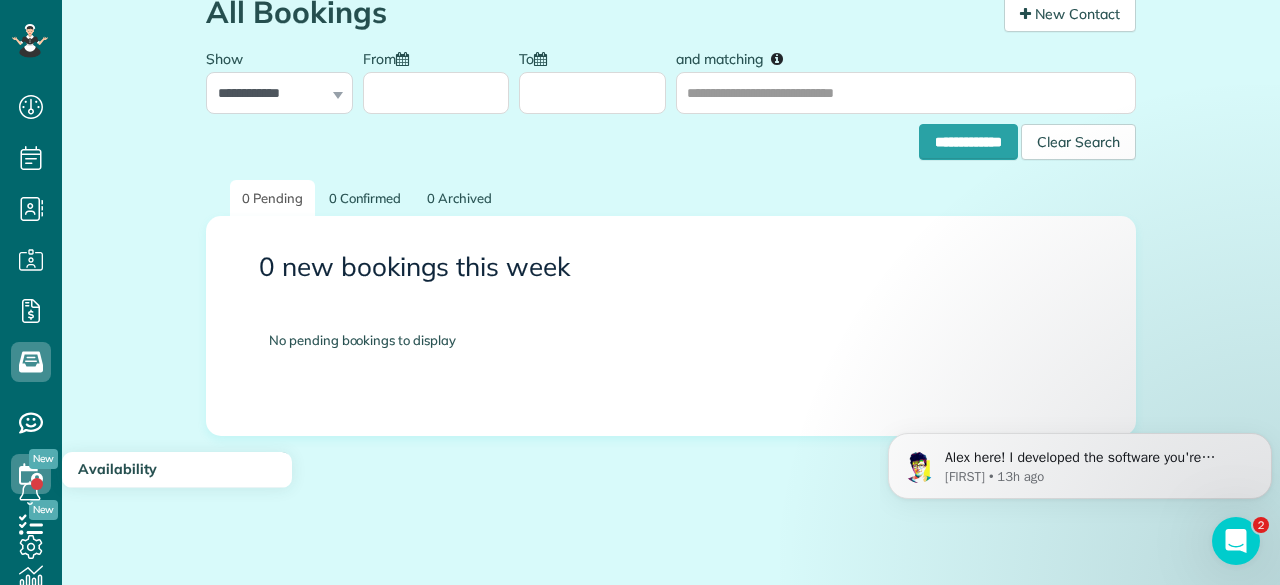 click on "Availability" at bounding box center [177, 470] 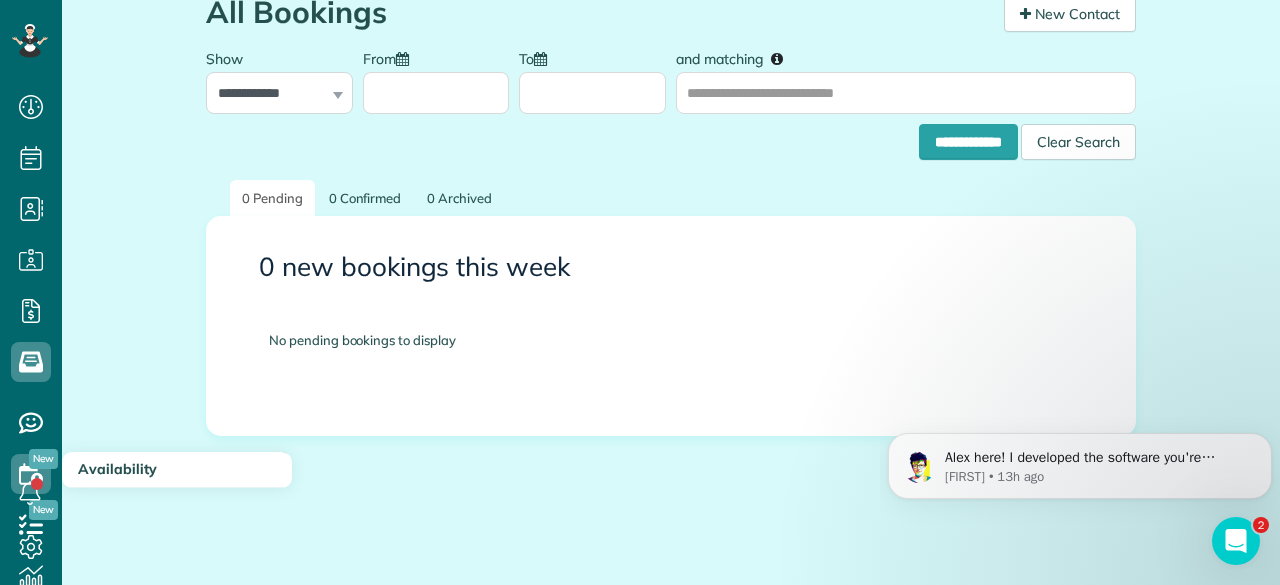 click on "Availability" at bounding box center [117, 469] 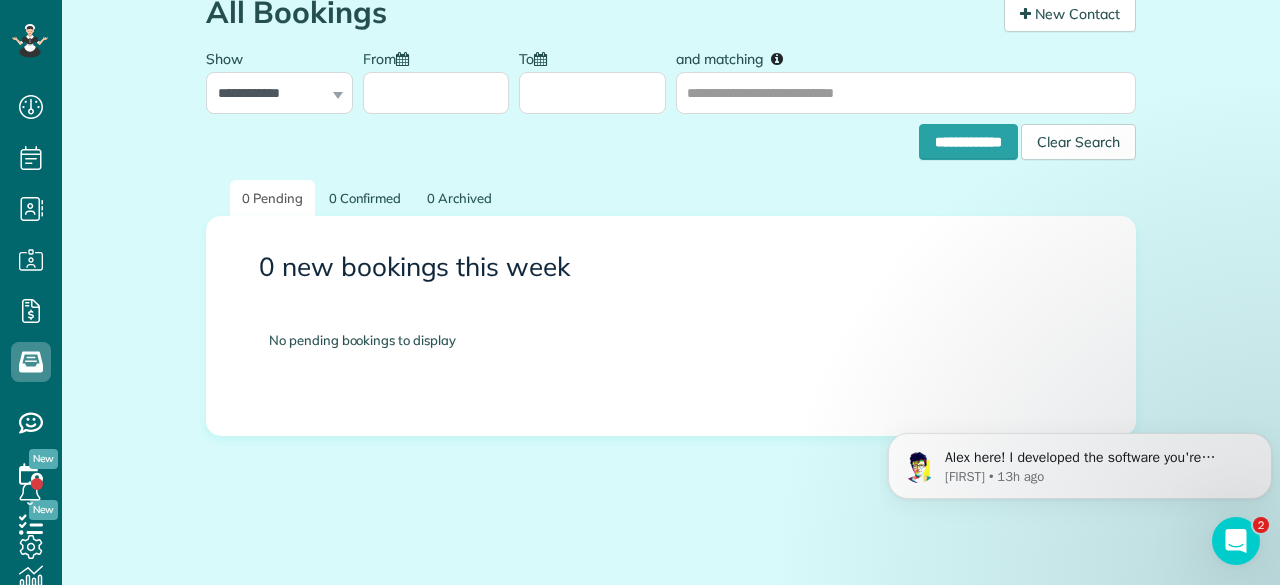 click on "No pending bookings to display" at bounding box center (671, 340) 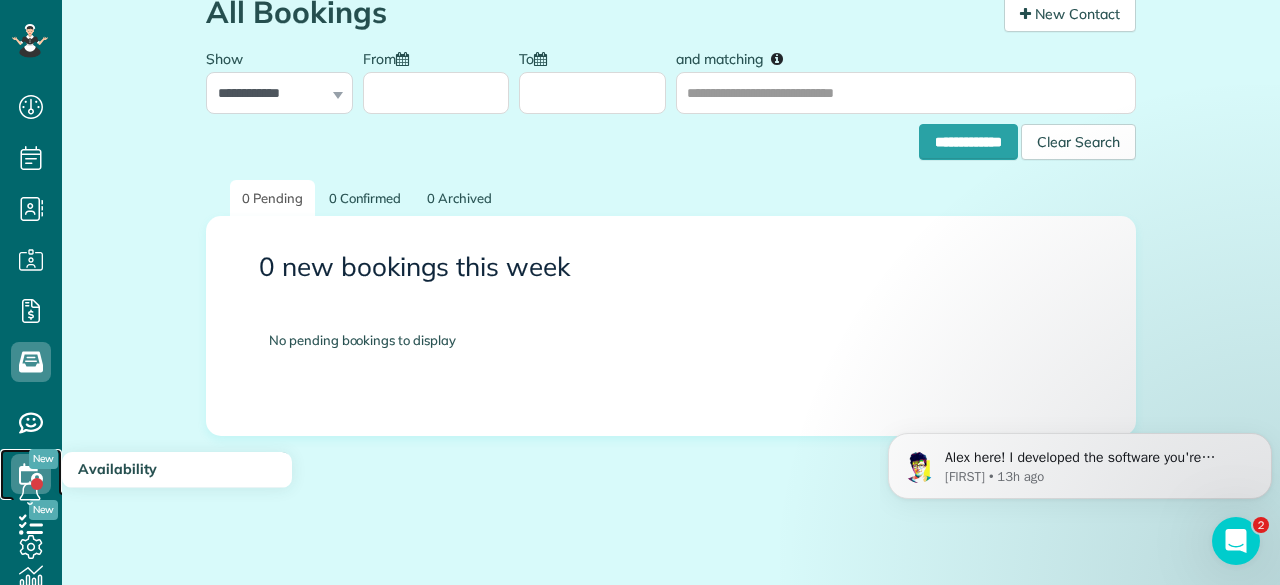 click 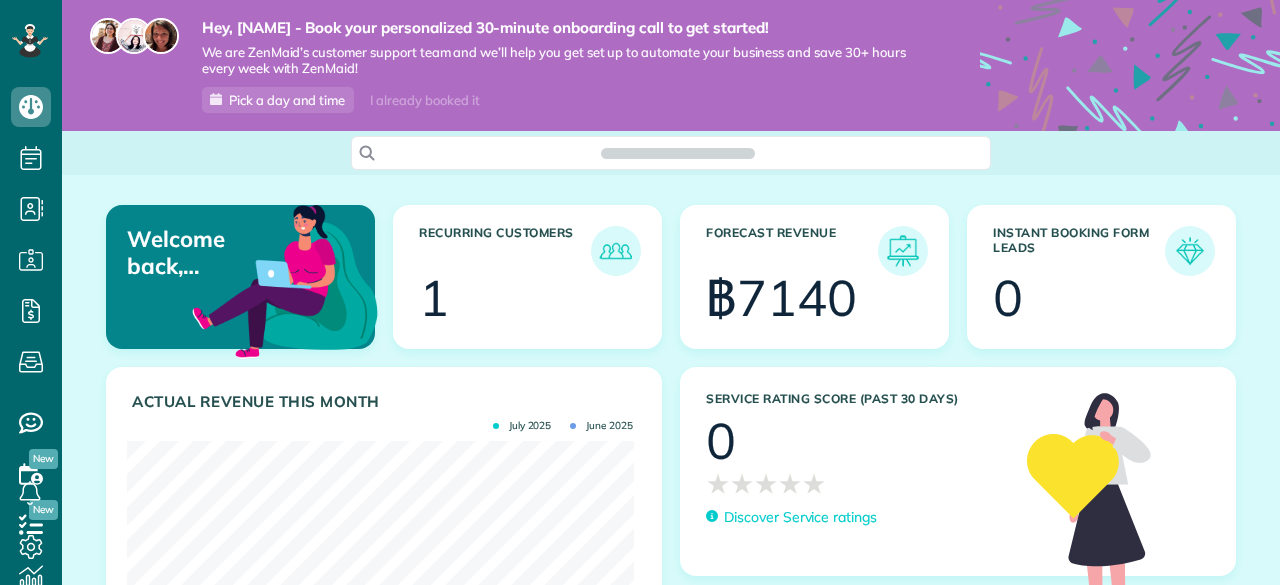 scroll, scrollTop: 0, scrollLeft: 0, axis: both 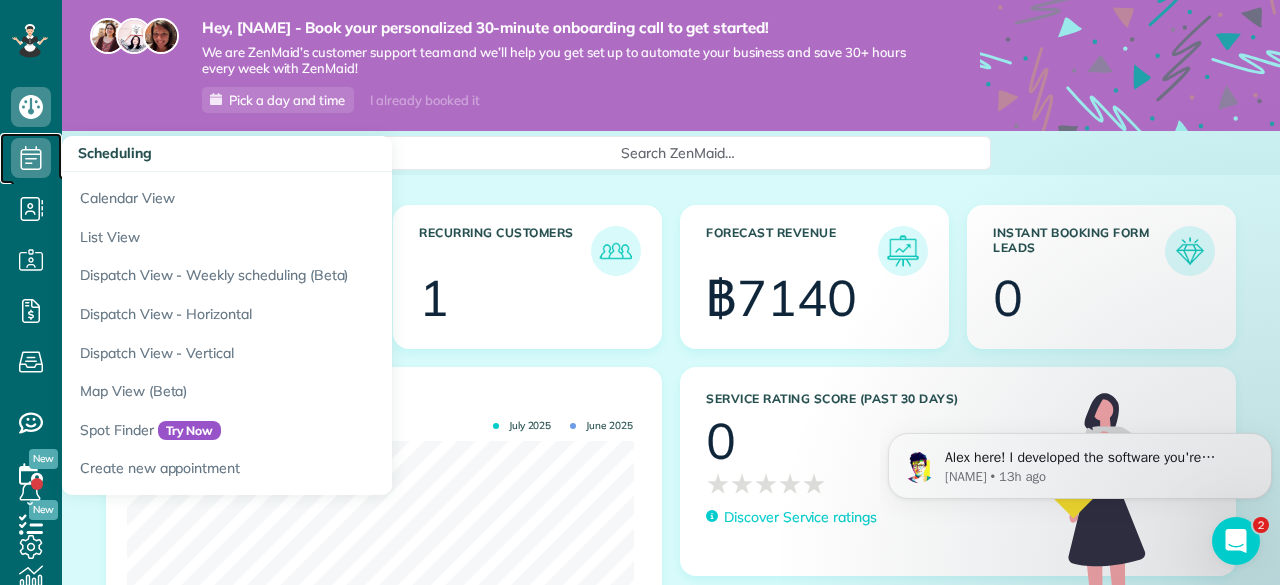 click 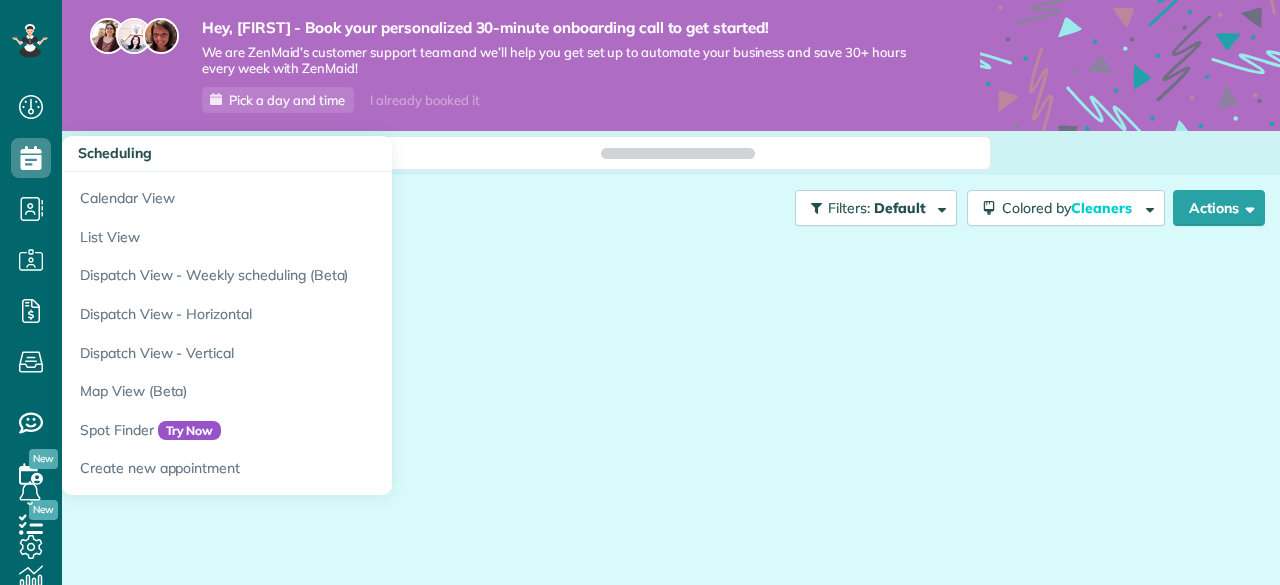 scroll, scrollTop: 0, scrollLeft: 0, axis: both 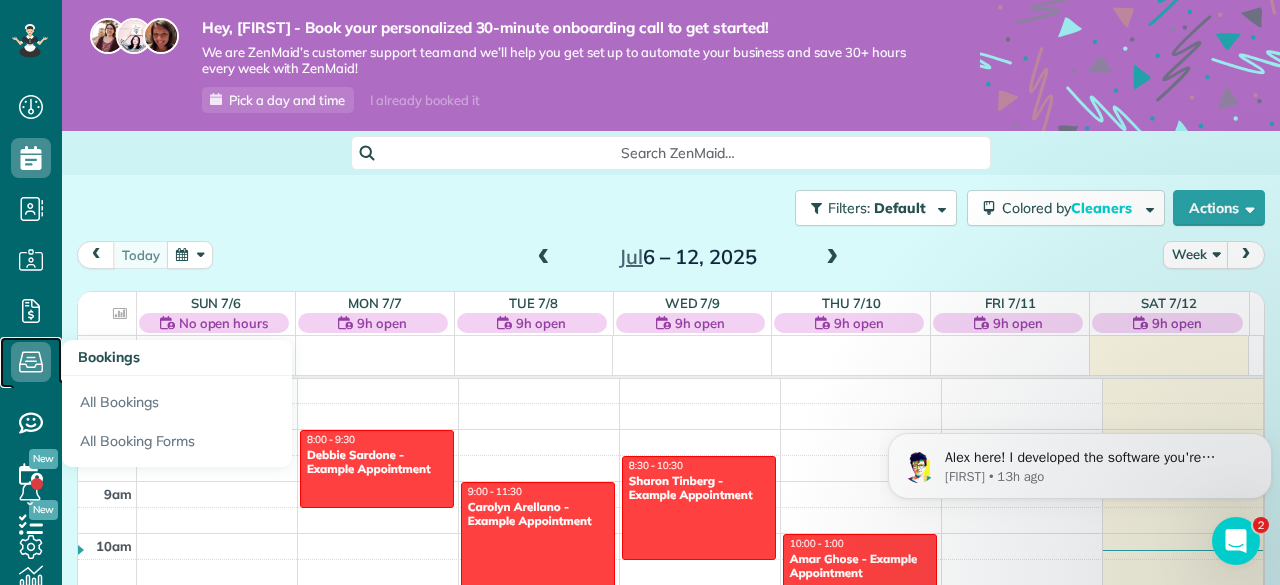 click 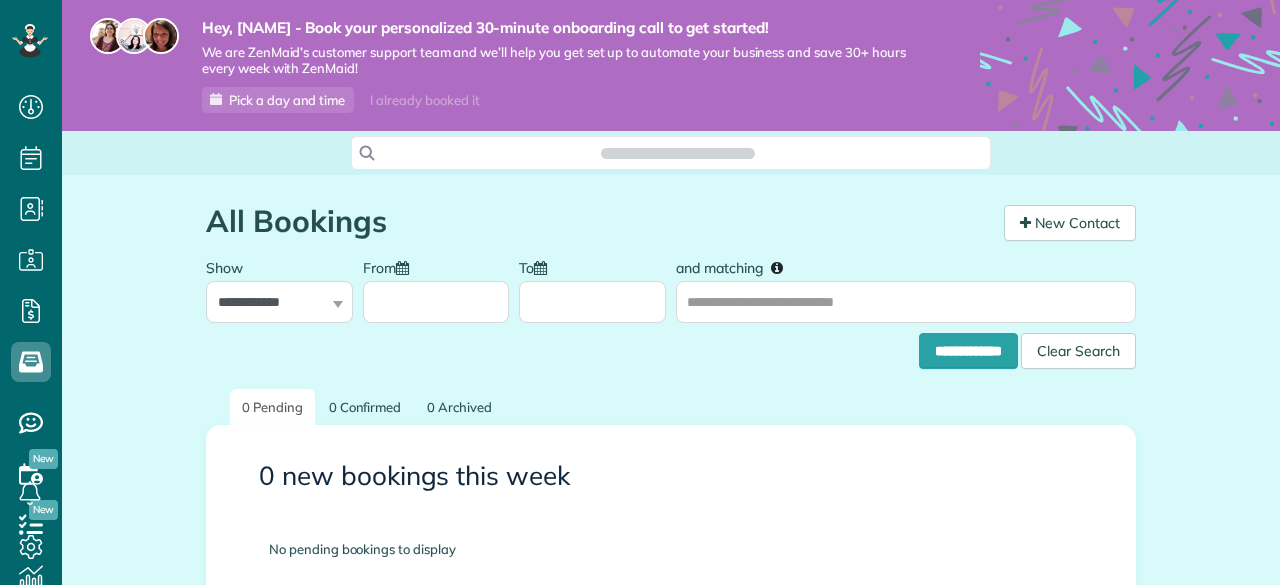 scroll, scrollTop: 0, scrollLeft: 0, axis: both 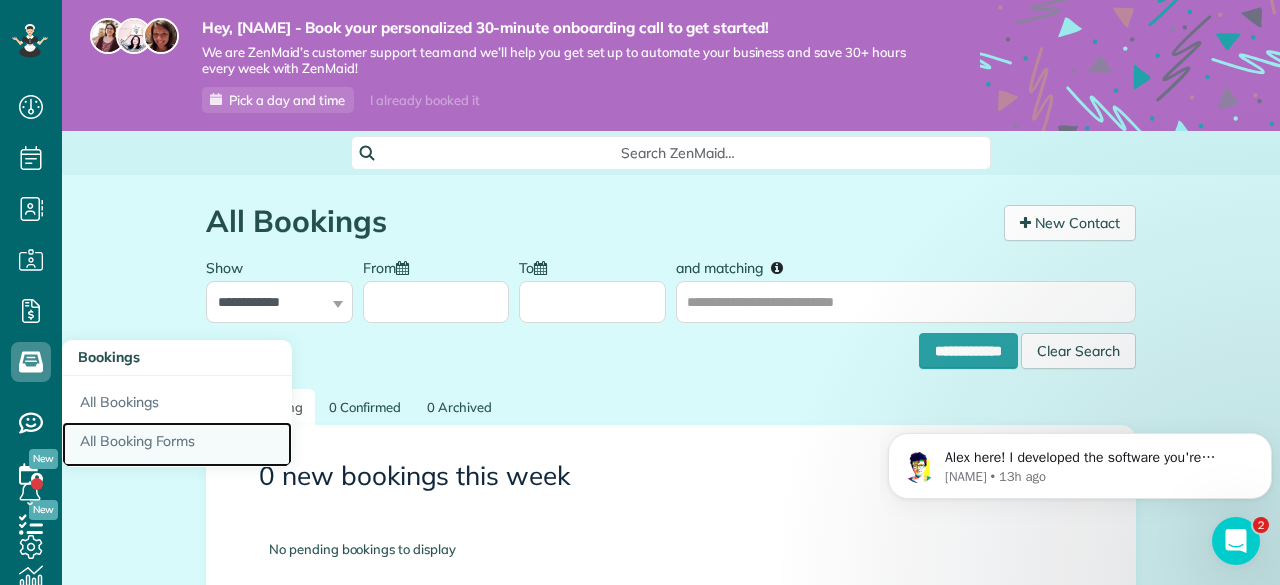 click on "All Booking Forms" at bounding box center [177, 445] 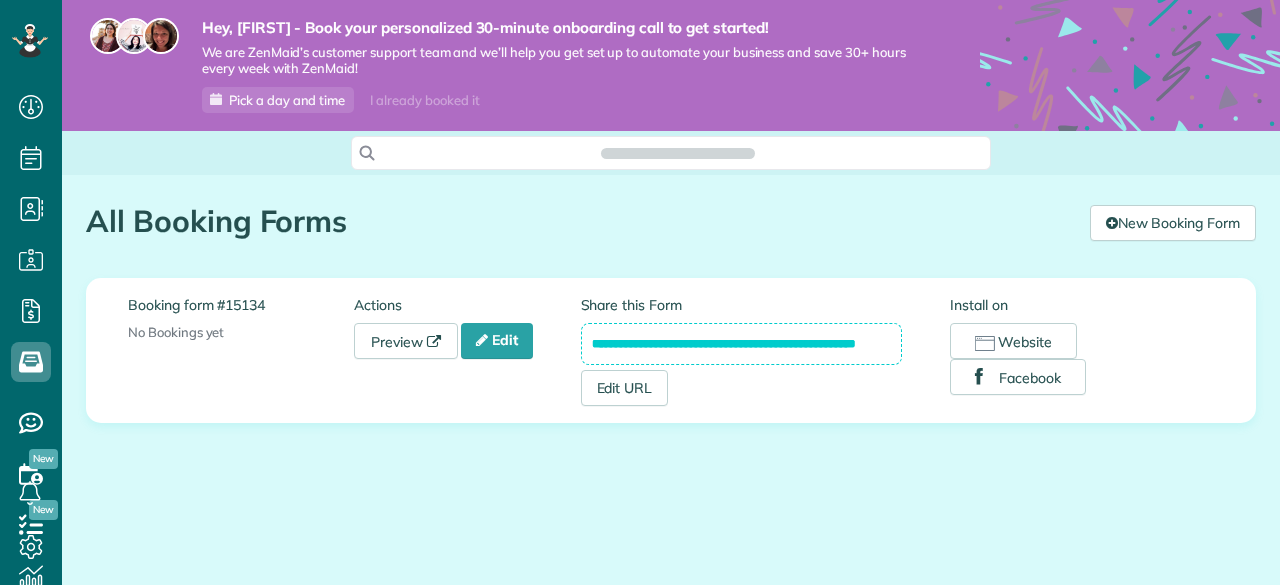 scroll, scrollTop: 0, scrollLeft: 0, axis: both 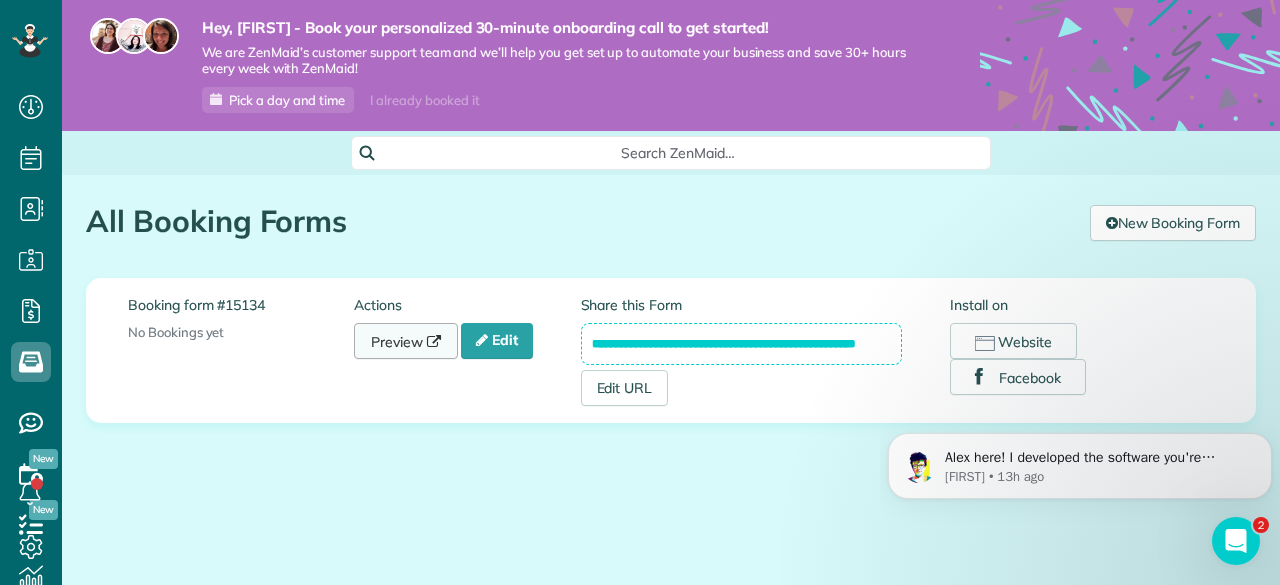 click on "Preview" at bounding box center [406, 341] 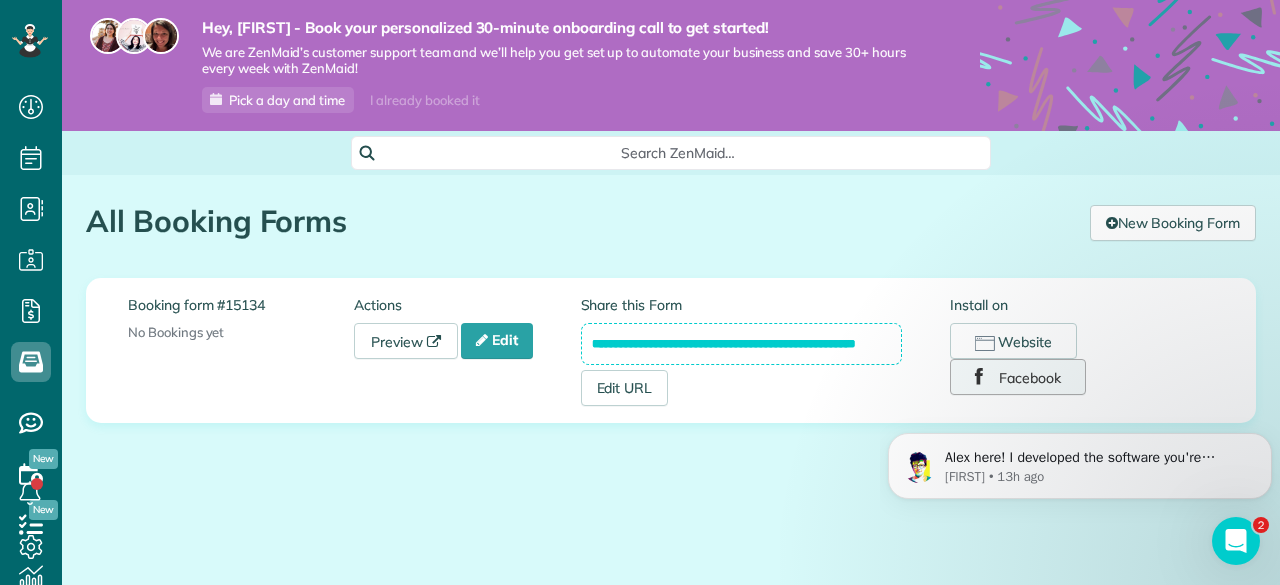 click on "Facebook" at bounding box center [1018, 377] 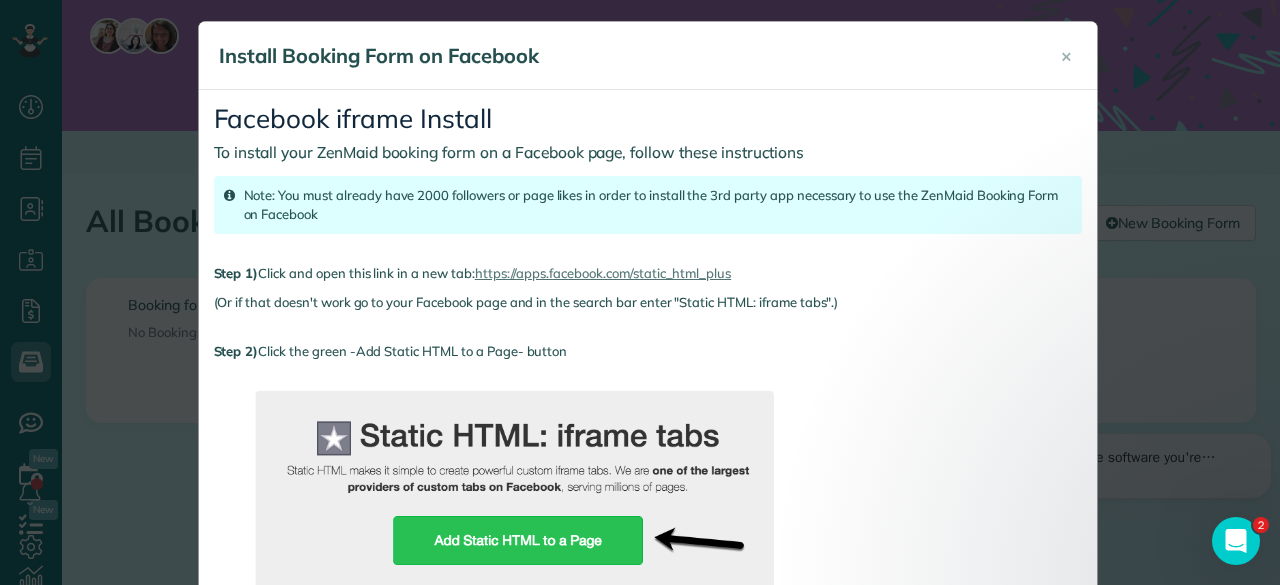 scroll, scrollTop: 0, scrollLeft: 0, axis: both 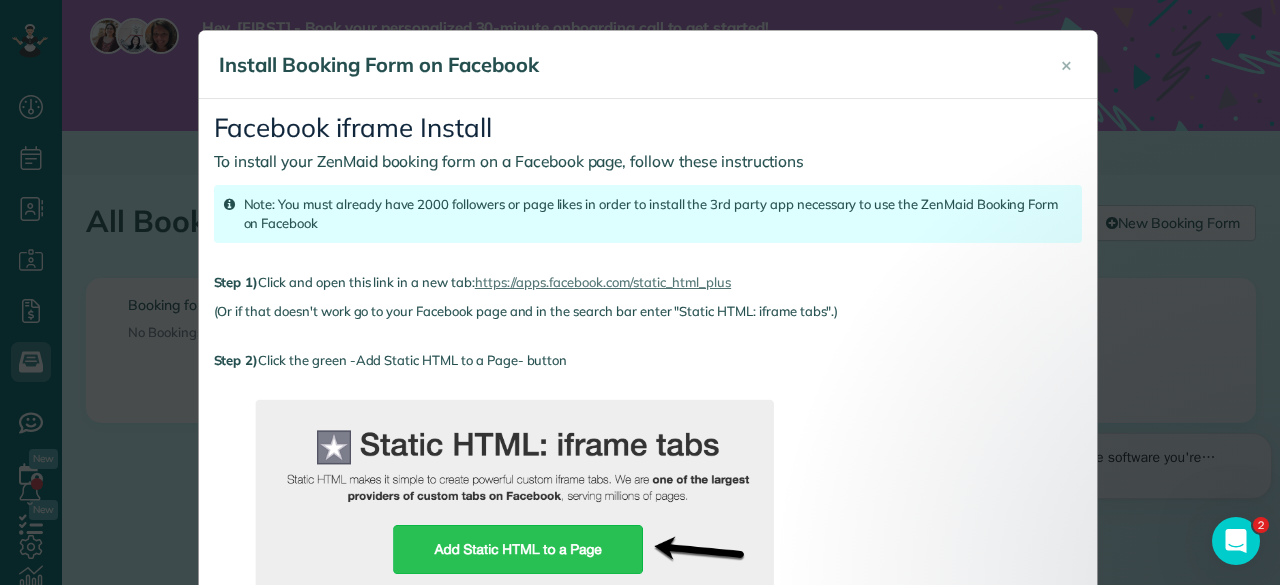 click on "×
Install Booking Form on Facebook
Facebook iframe Install
To install your ZenMaid booking form on a Facebook page, follow these instructions
Note: You must already have 2000 followers or page likes in order to install the 3rd party app necessary to use the ZenMaid Booking Form on Facebook
Step 1)
Click and open this link in a new tab:  https://apps.facebook.com/static_html_plus
(Or if that doesn't work go to your Facebook page and in the search bar enter "Static HTML: iframe tabs".)
Step 2)  Click the green -Add Static HTML to a Page- button
Step 3)  Choose your Maid Service's Facebook page from the drop down list provided click the "Add page Tab" button.
Step 4)  On your Facebook page, you will notice the newly installed tab labeled "Welcome".  If you don't see it right away, it may be in the tab labeled "More".
Step 5)
Step 6)
Copy to clipboard
</iframe>" at bounding box center [640, 292] 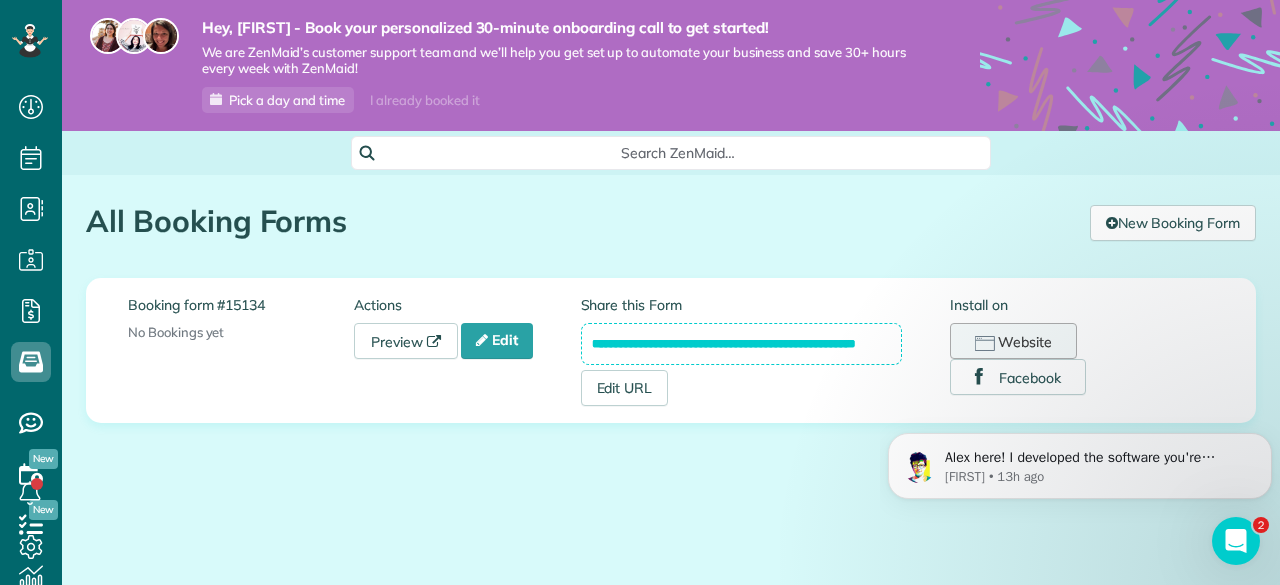 click on "Website" at bounding box center [1013, 341] 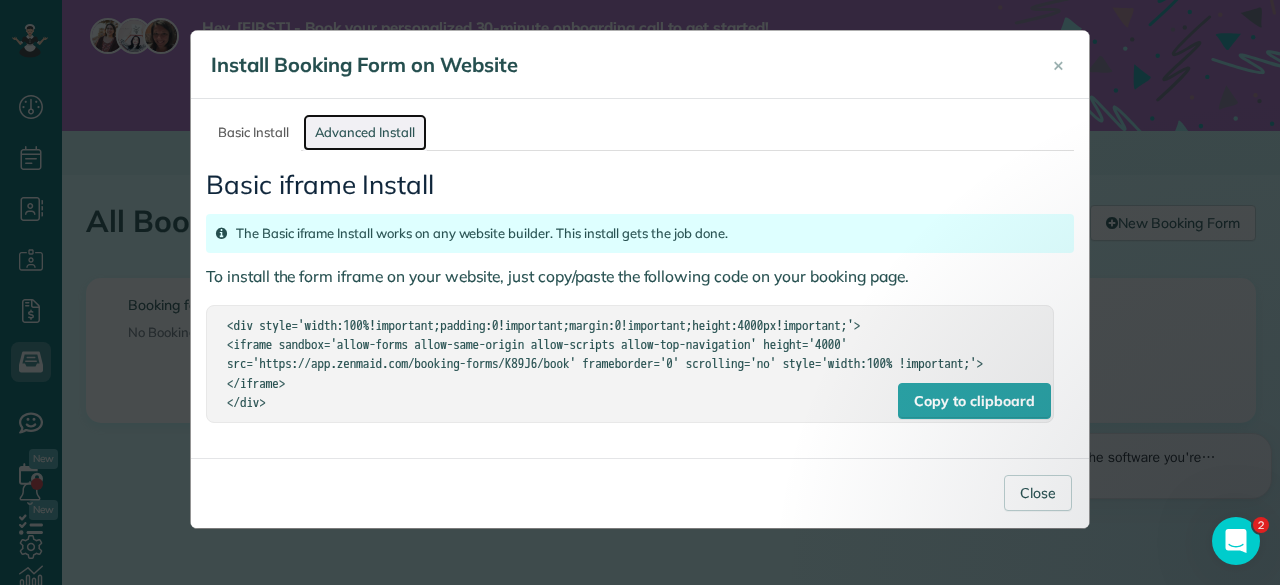 click on "Advanced Install" at bounding box center (365, 132) 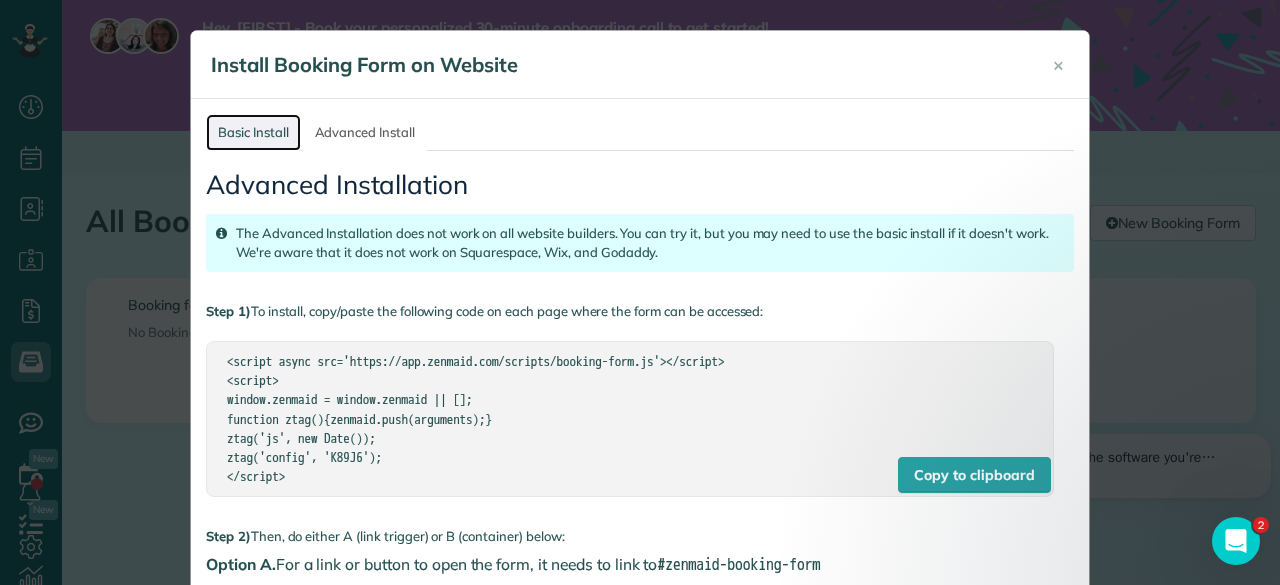 click on "Basic Install" at bounding box center (253, 132) 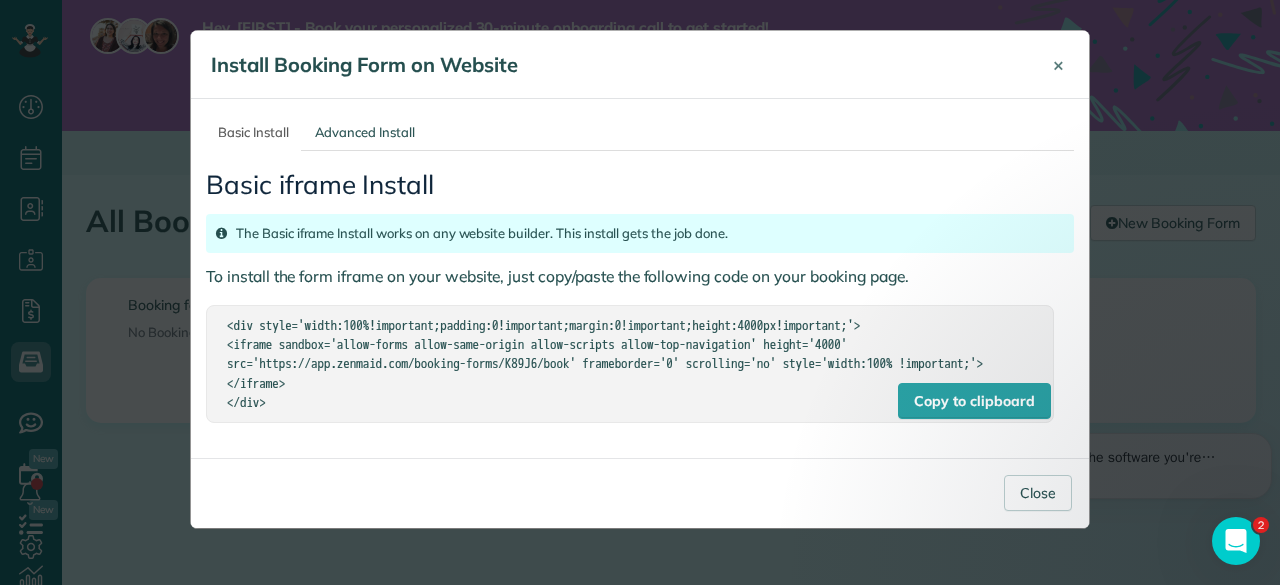 click on "×" at bounding box center [1058, 64] 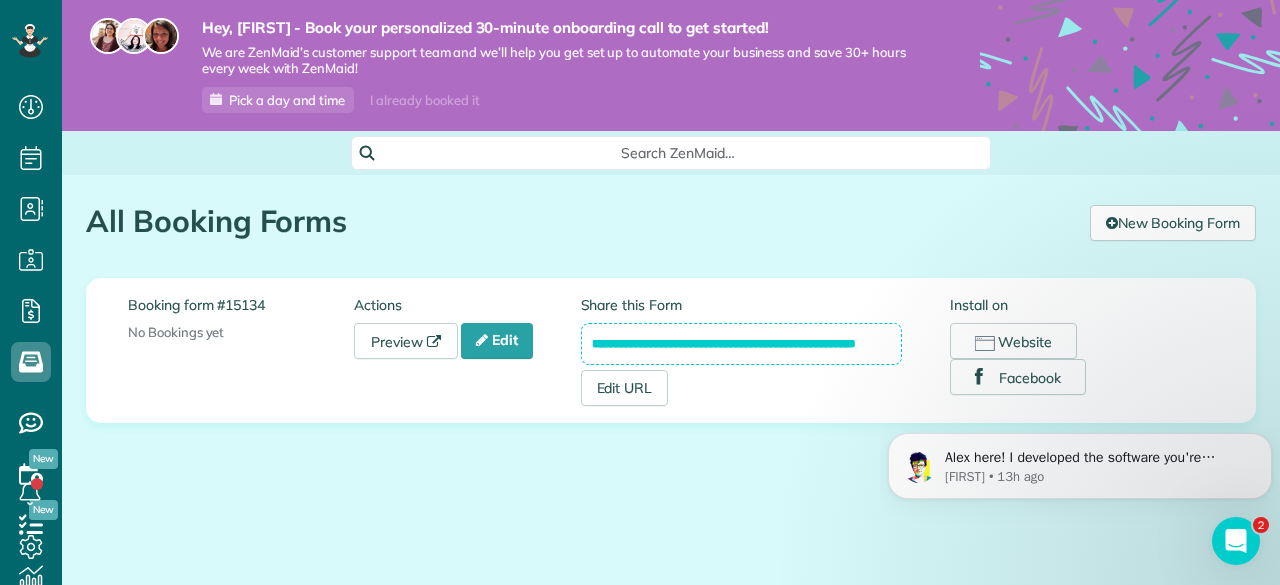 scroll, scrollTop: 0, scrollLeft: 26, axis: horizontal 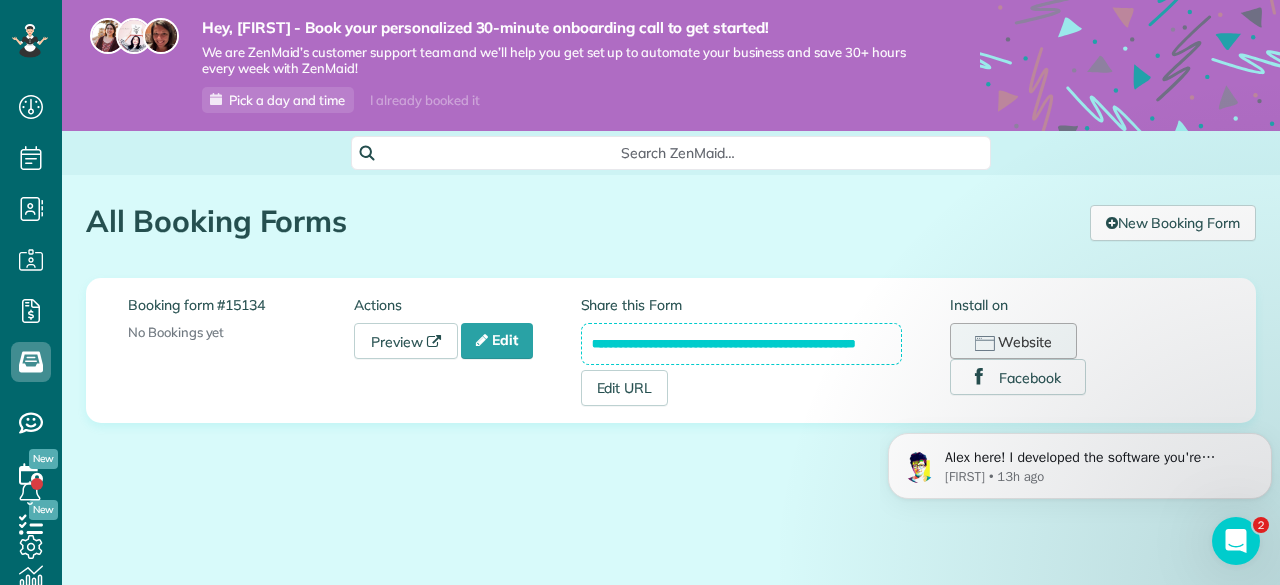 drag, startPoint x: 589, startPoint y: 343, endPoint x: 963, endPoint y: 345, distance: 374.00534 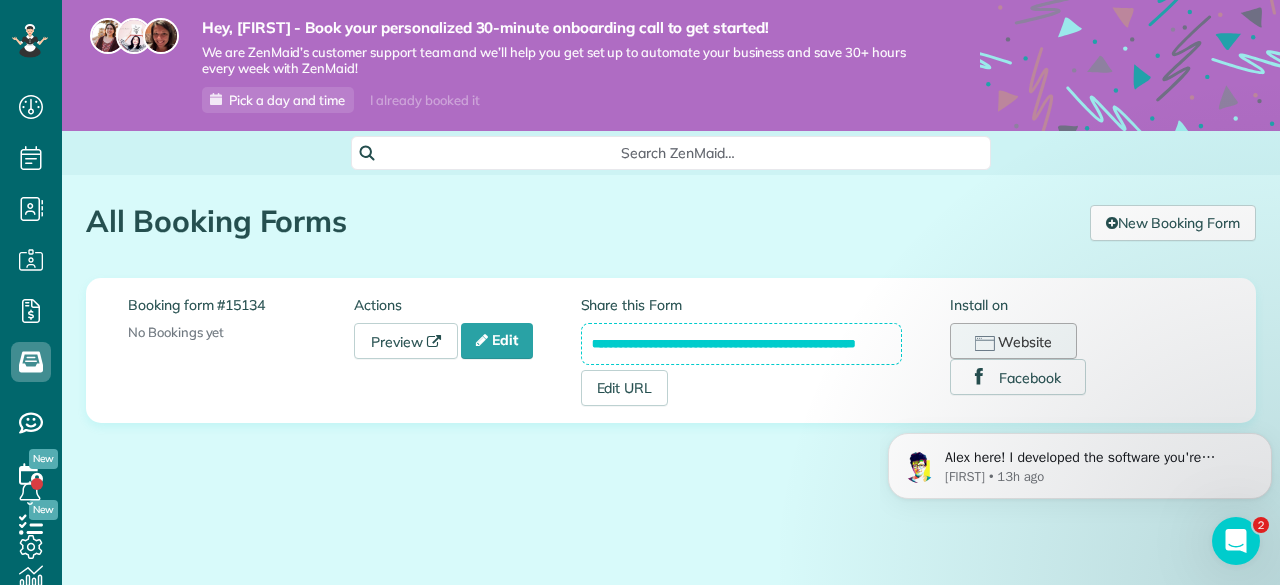 click on "**********" at bounding box center [898, 350] 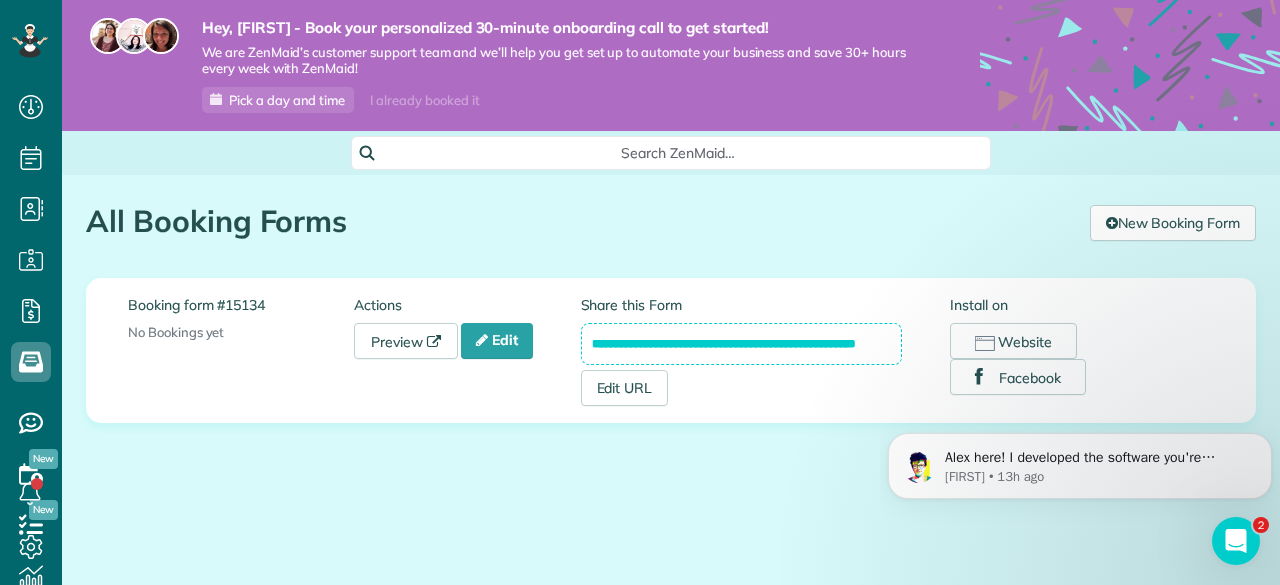 click on "**********" at bounding box center [742, 344] 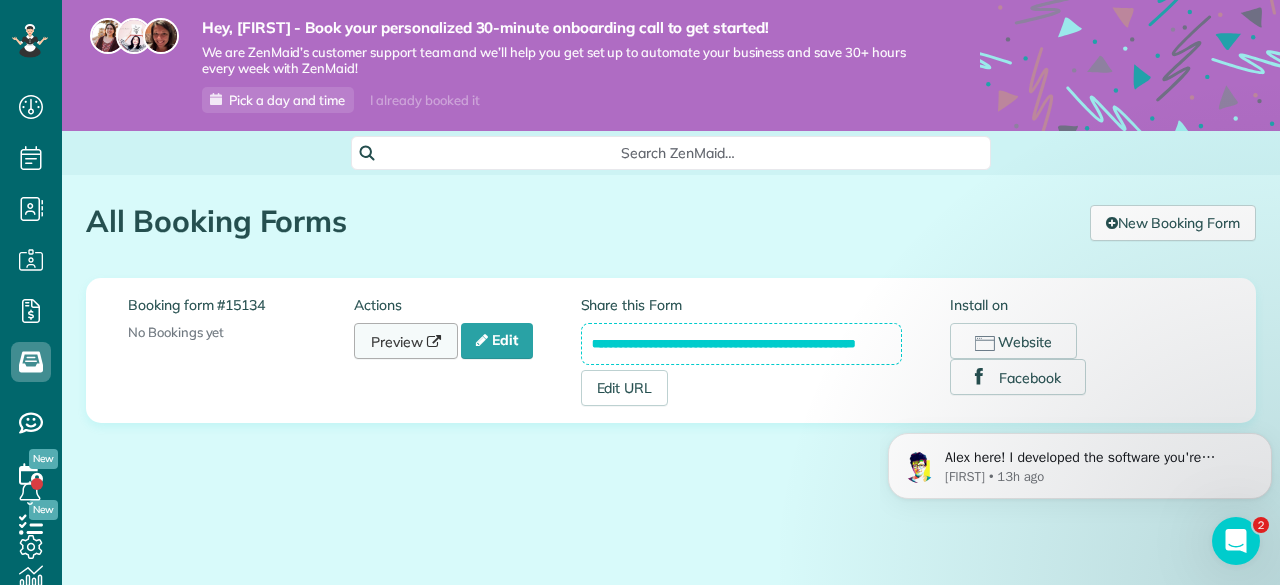 scroll, scrollTop: 0, scrollLeft: 0, axis: both 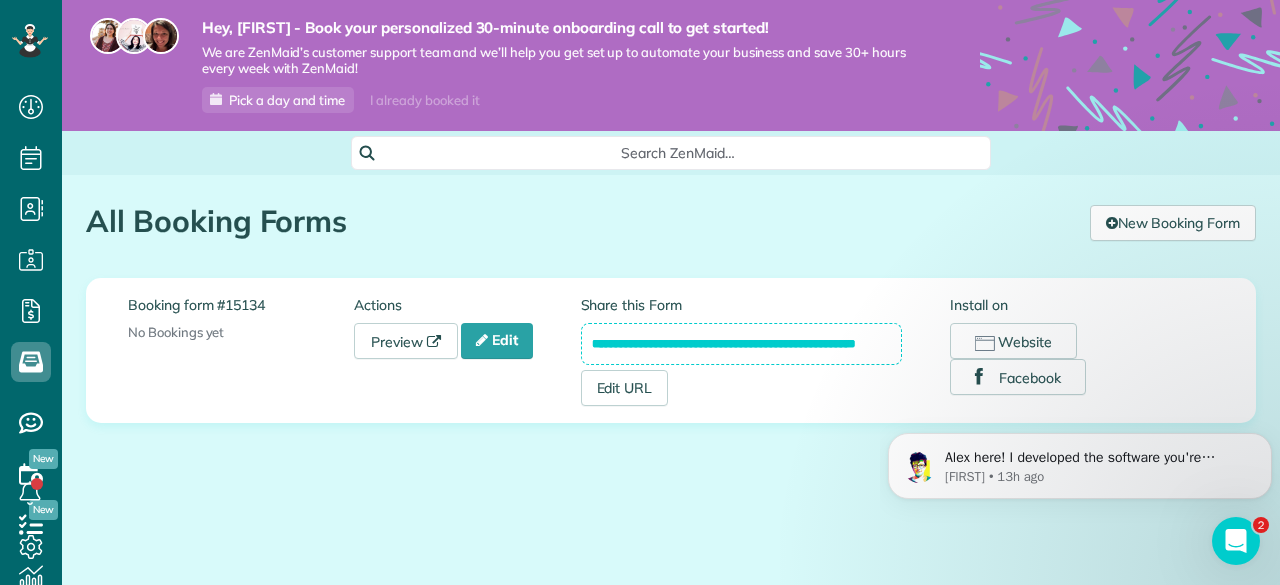 drag, startPoint x: 894, startPoint y: 343, endPoint x: 421, endPoint y: 359, distance: 473.27054 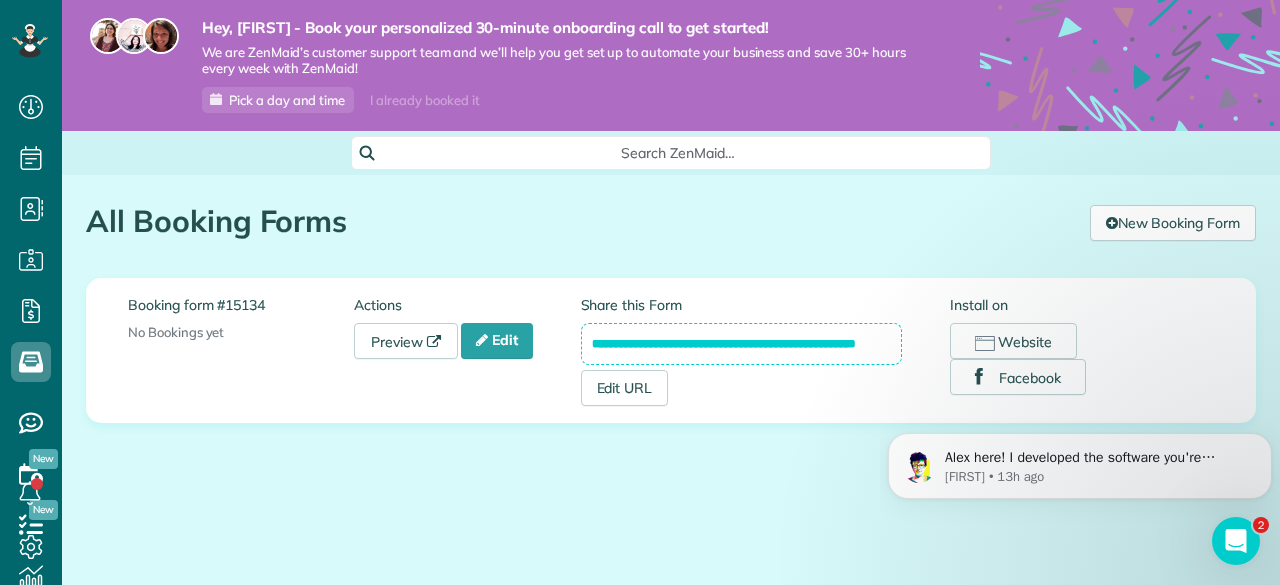 click on "**********" at bounding box center [671, 350] 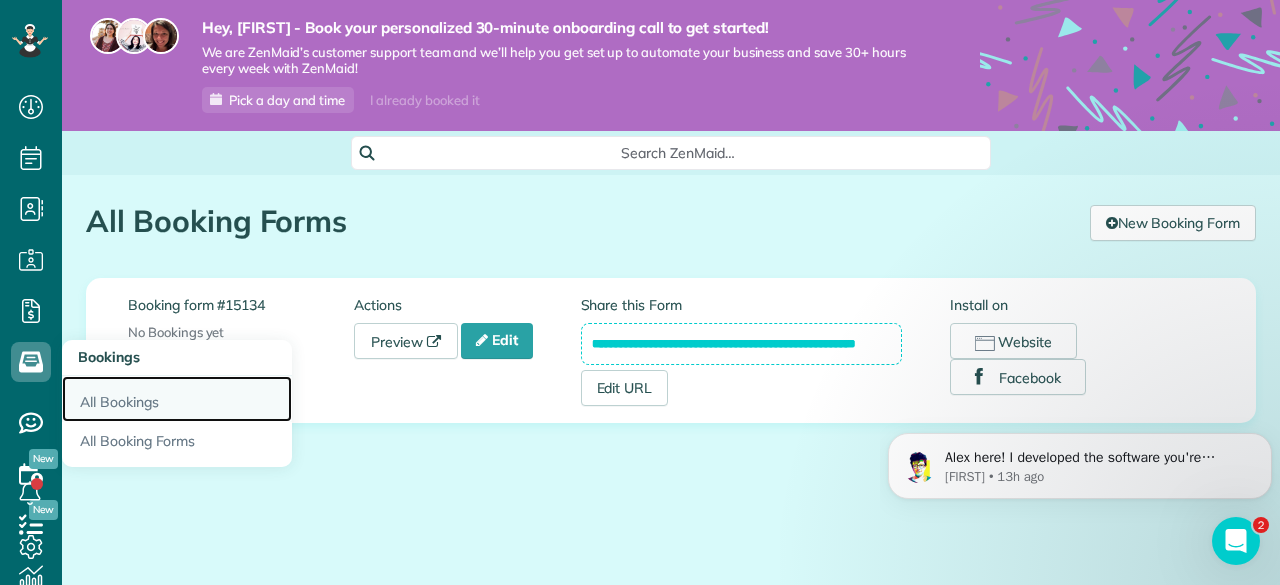click on "All Bookings" at bounding box center (177, 399) 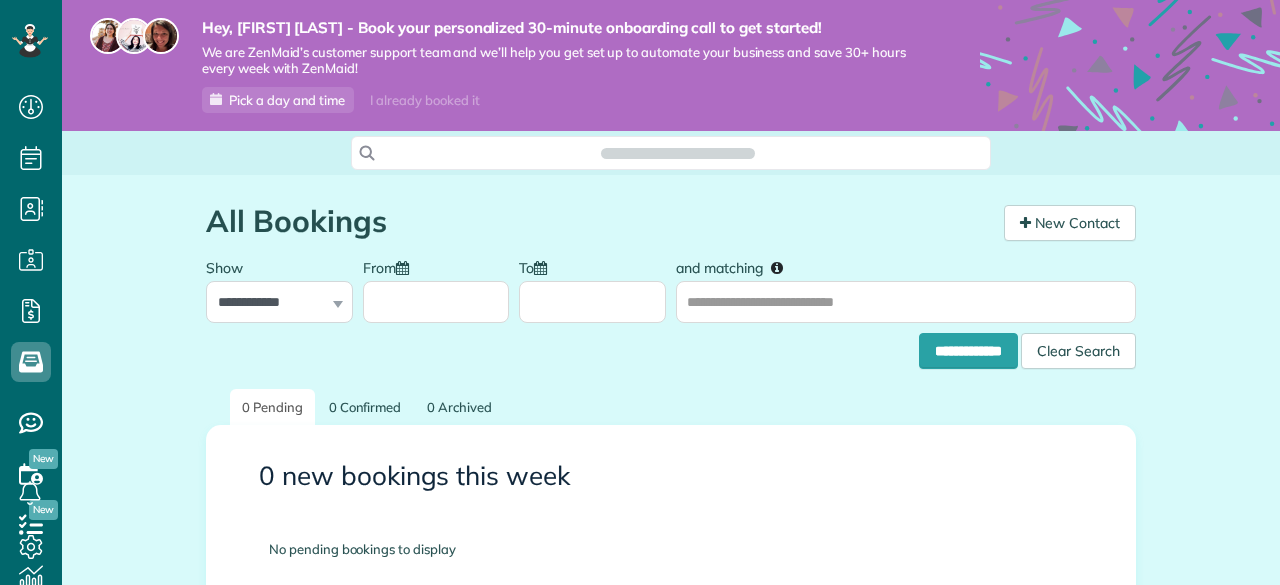 scroll, scrollTop: 0, scrollLeft: 0, axis: both 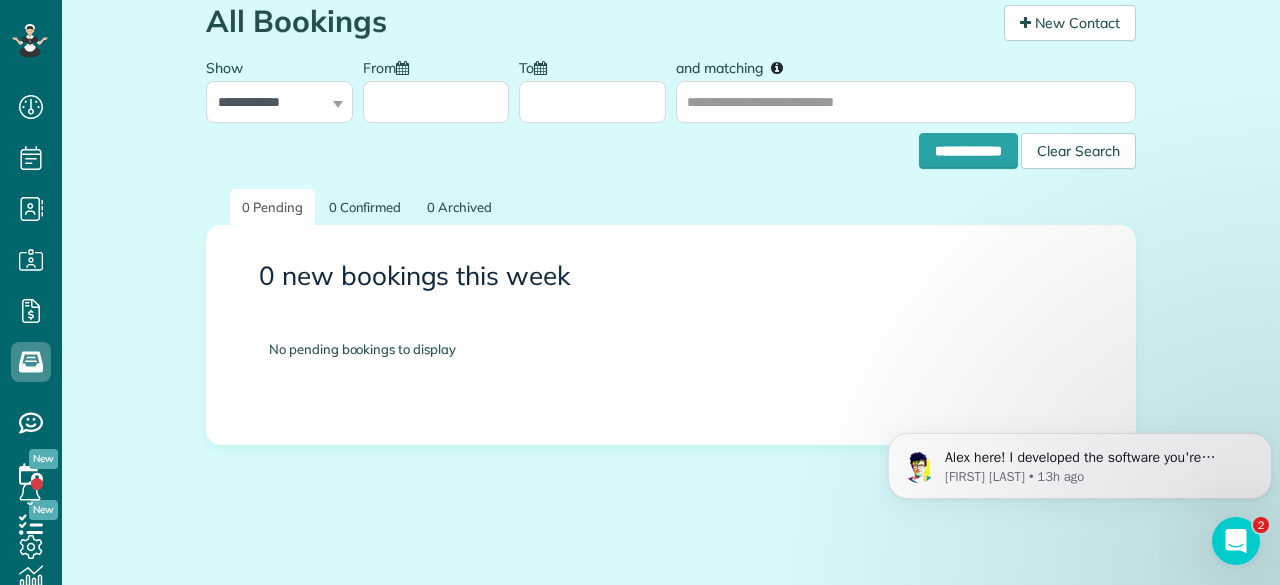 click on "**********" at bounding box center [279, 85] 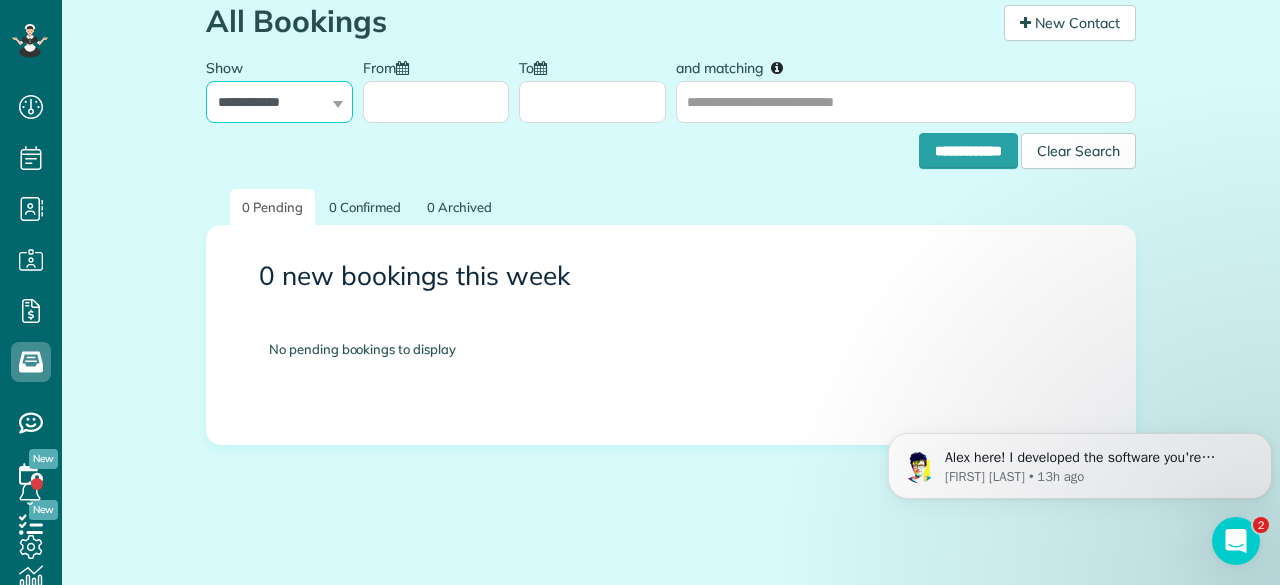 click on "**********" at bounding box center (279, 102) 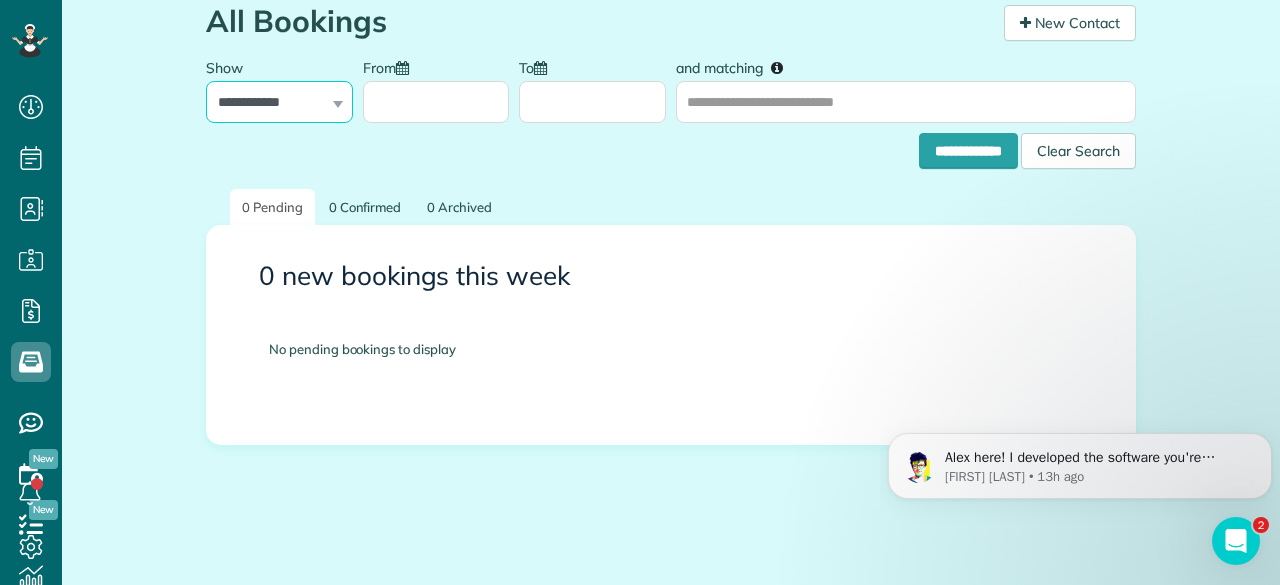 click on "**********" at bounding box center (279, 102) 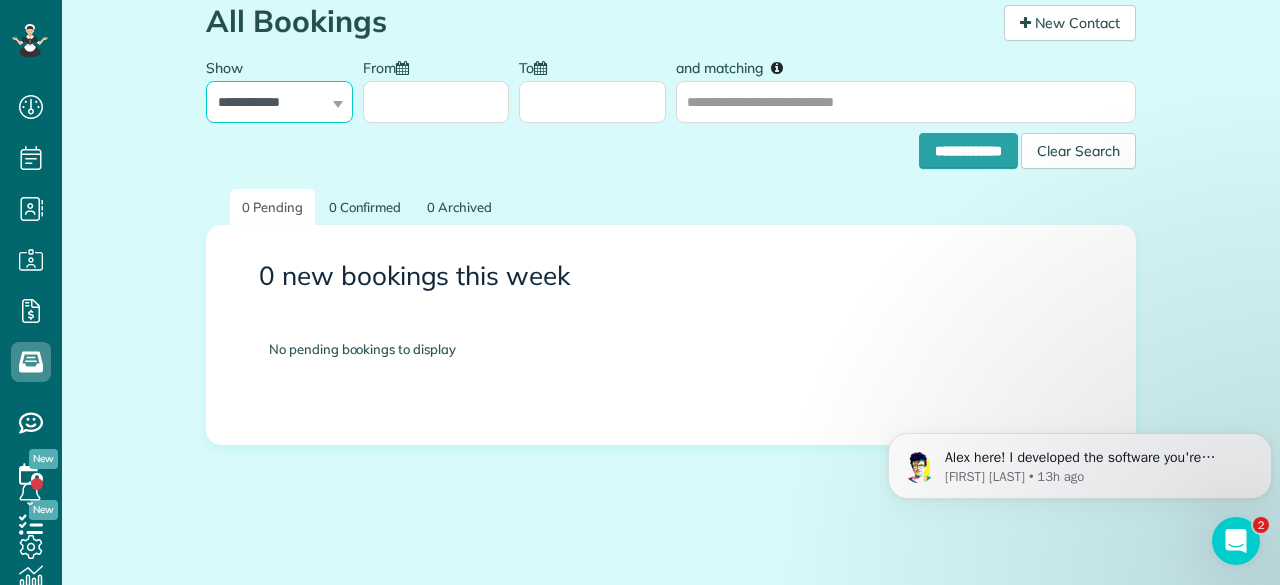 click on "**********" at bounding box center [279, 102] 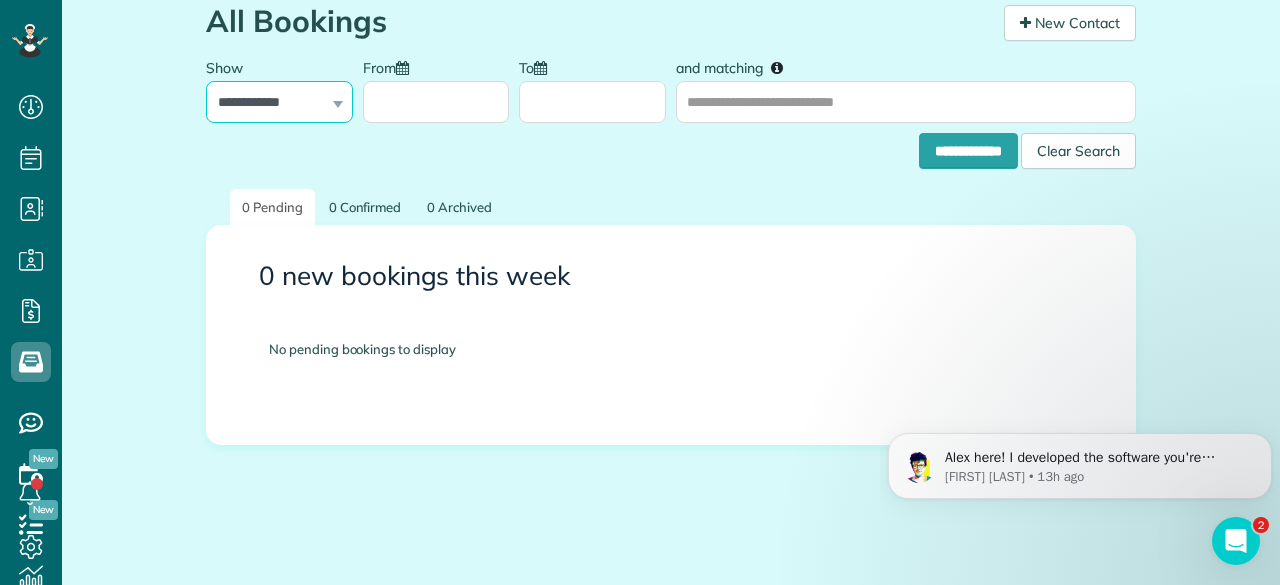 click on "**********" at bounding box center [279, 102] 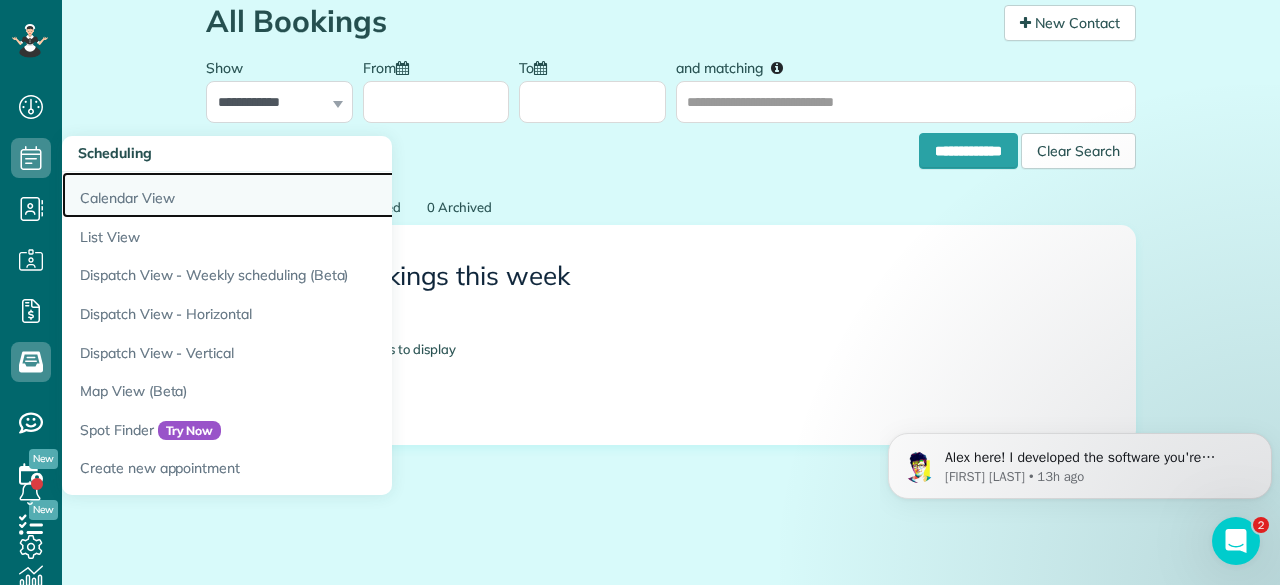click on "Calendar View" at bounding box center (312, 195) 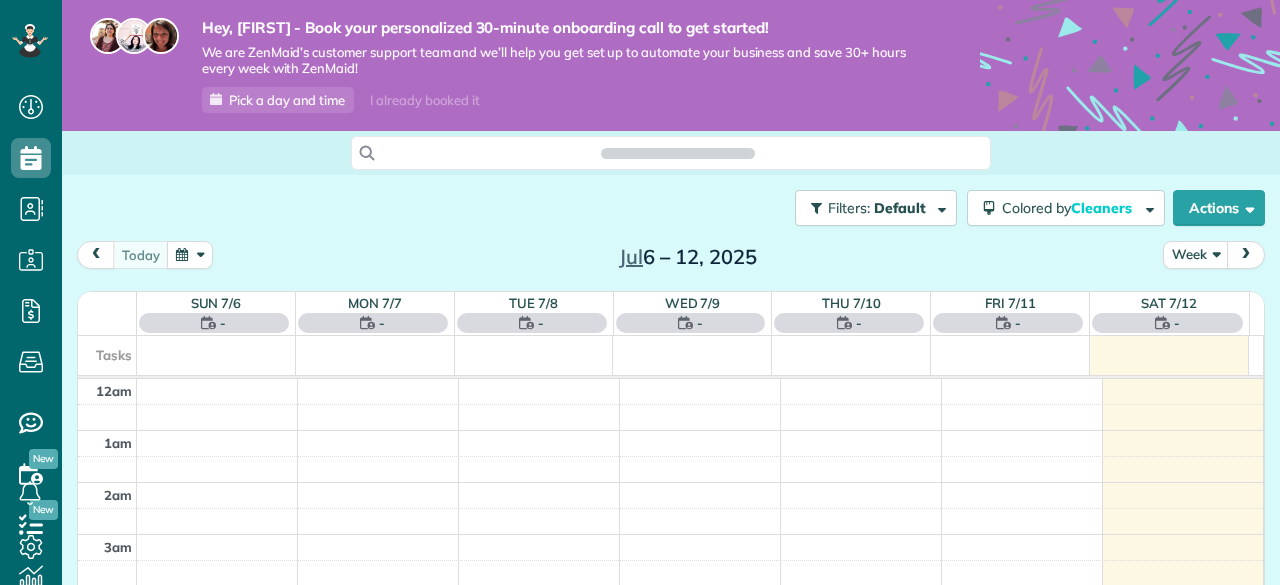 scroll, scrollTop: 0, scrollLeft: 0, axis: both 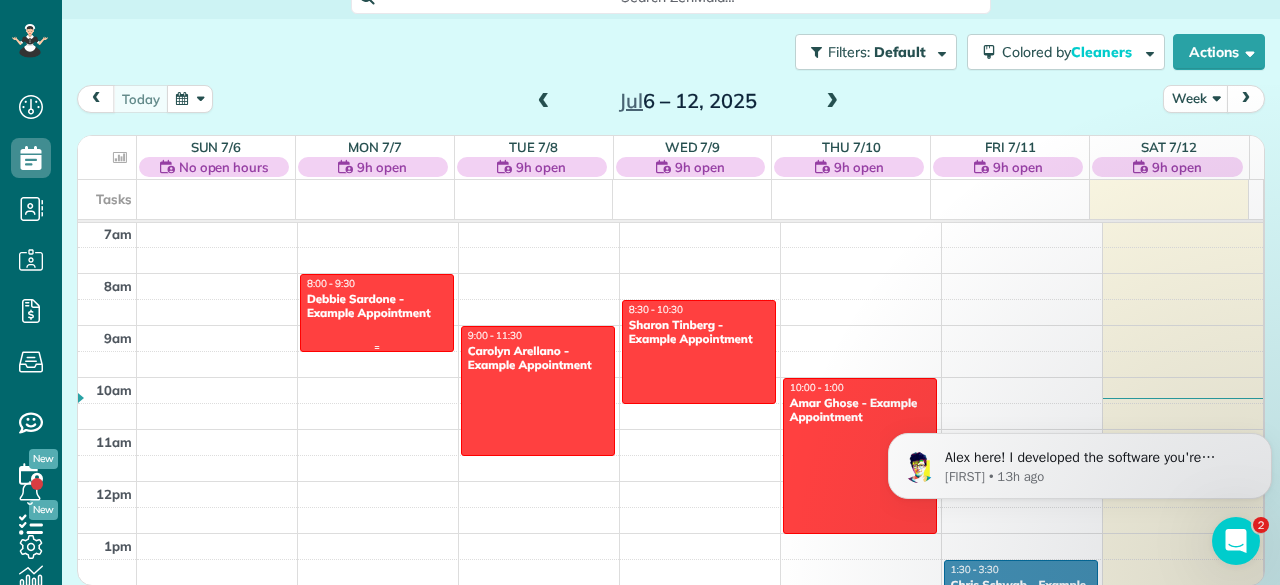 click at bounding box center (377, 313) 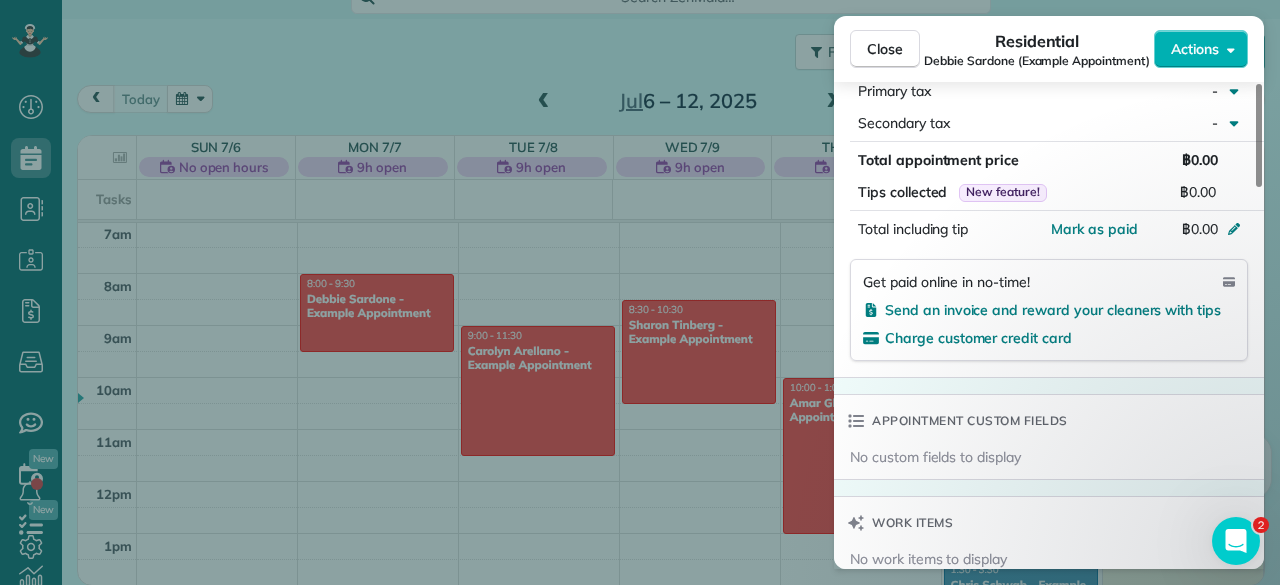 scroll, scrollTop: 1081, scrollLeft: 0, axis: vertical 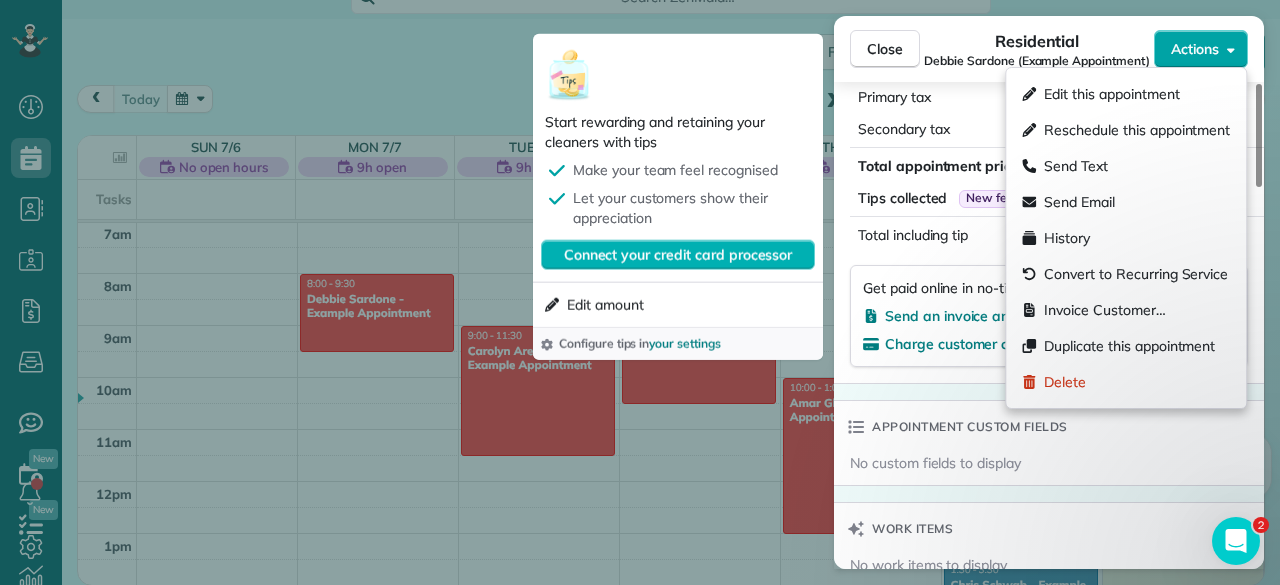click on "Actions" at bounding box center (1195, 49) 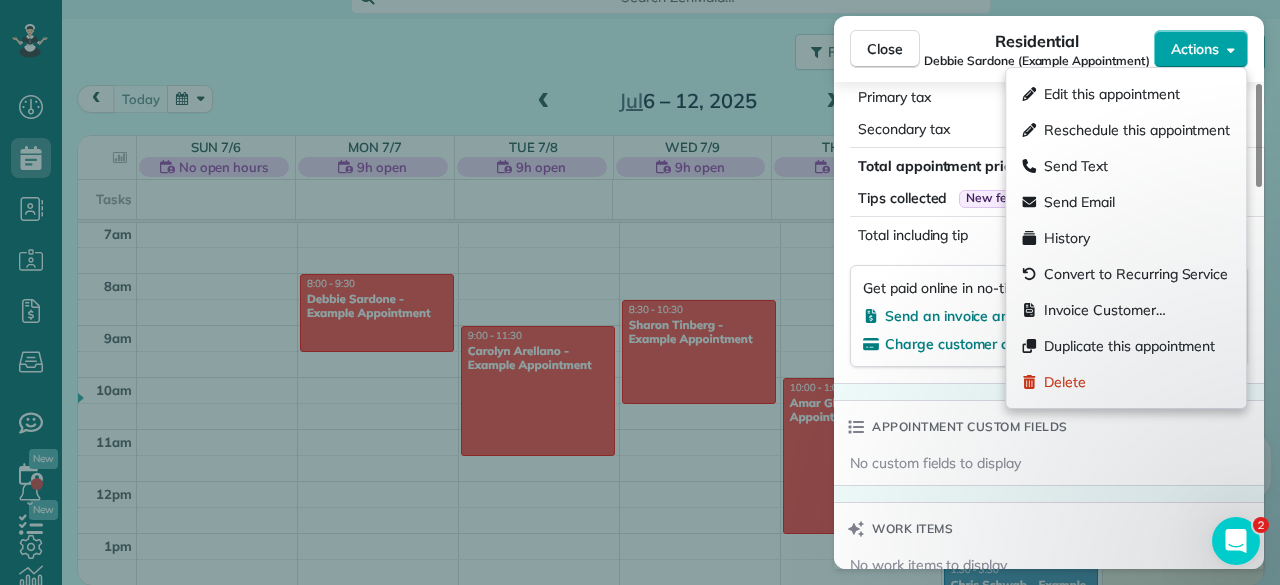 click on "Actions" at bounding box center [1195, 49] 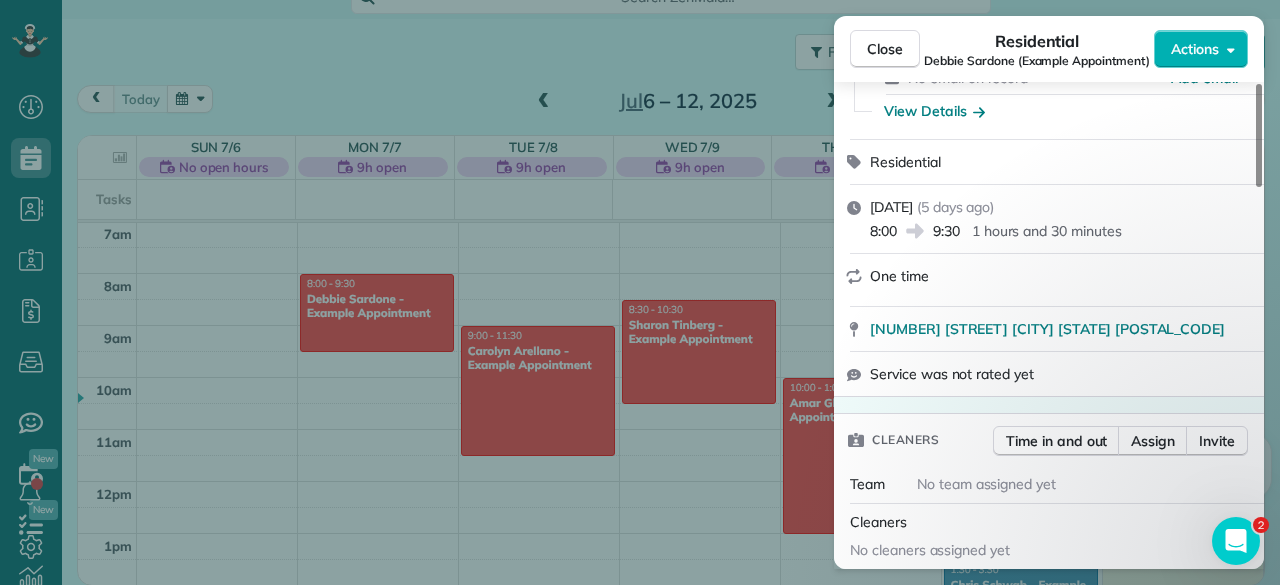 scroll, scrollTop: 0, scrollLeft: 0, axis: both 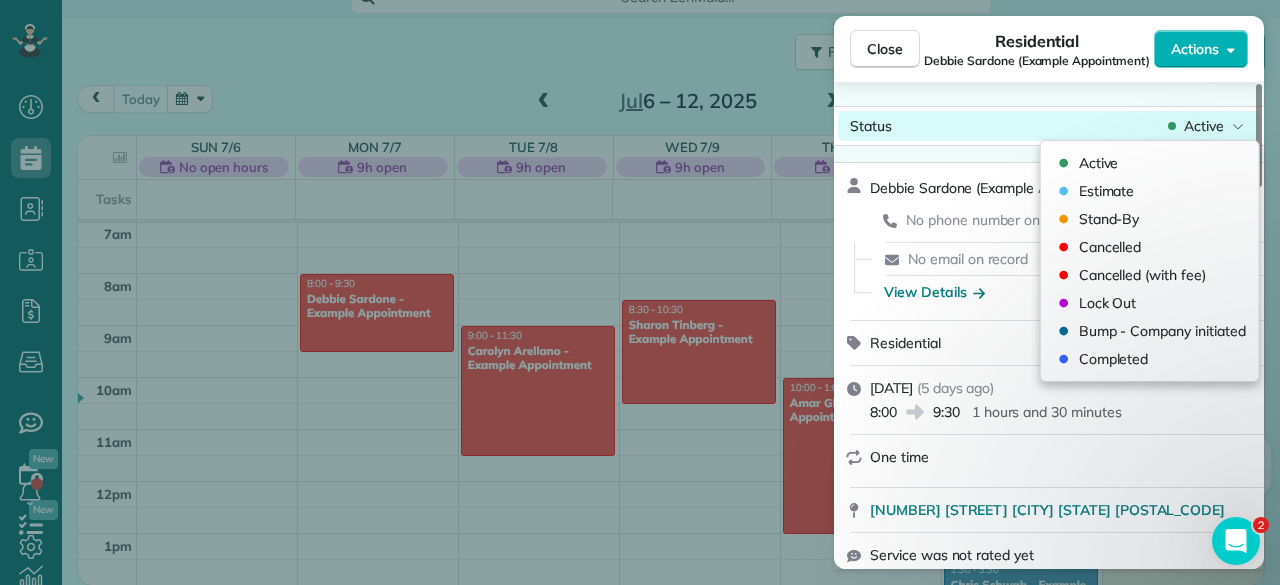 click 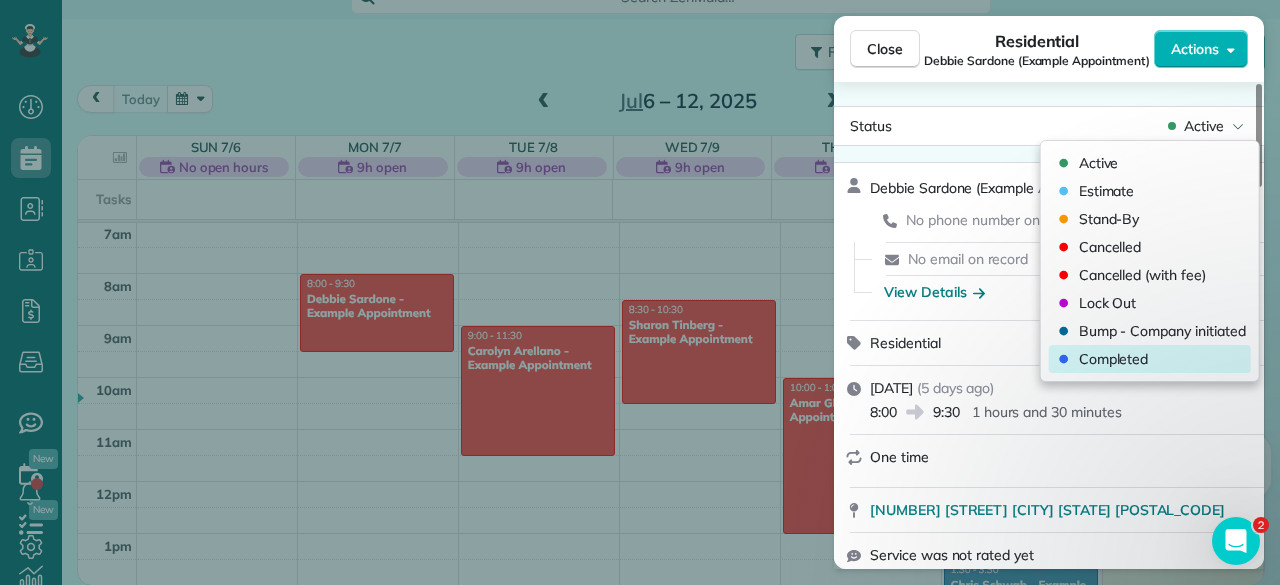 click on "Completed" at bounding box center (1114, 359) 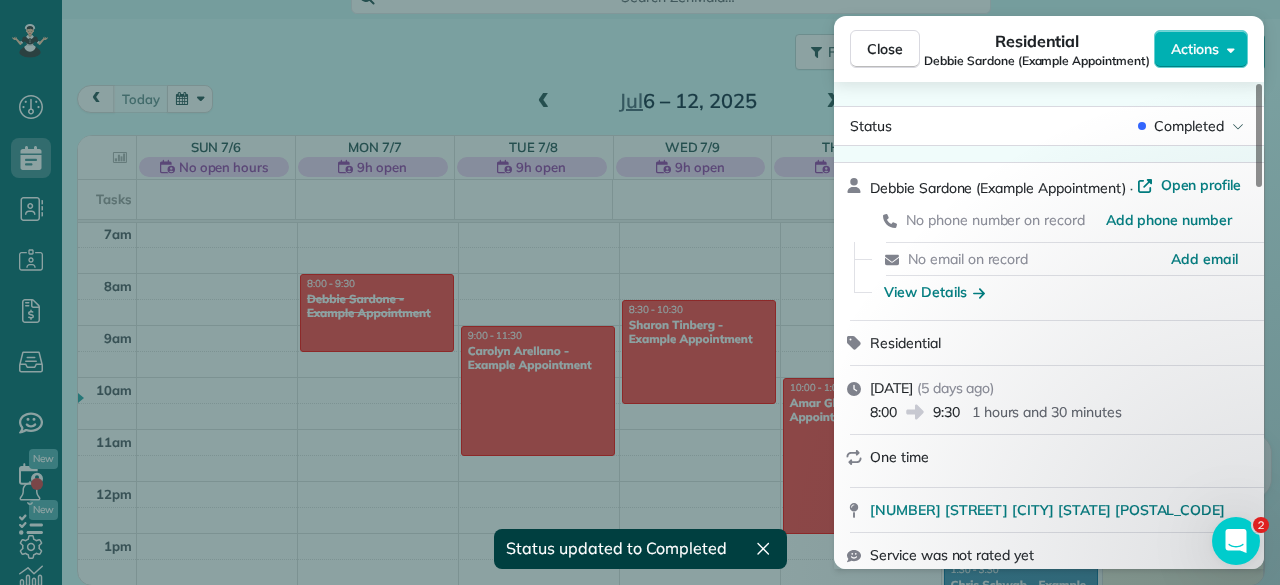 scroll, scrollTop: 154, scrollLeft: 0, axis: vertical 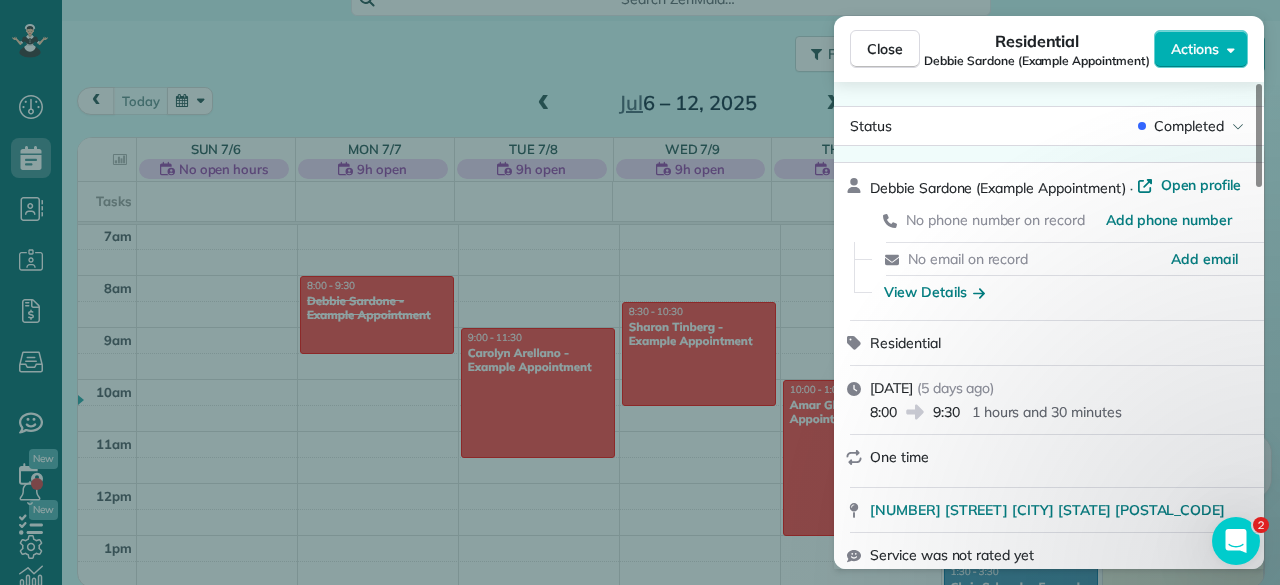 click on "Close Residential Debbie Sardone (Example Appointment) Actions Status Completed Debbie Sardone (Example Appointment) · Open profile No phone number on record Add phone number No email on record Add email View Details Residential måndag, juli 07, 2025 ( 5 days ago ) 8:00 9:30 1 hours and 30 minutes One time 1234 Wilshire Boulevard Los Angeles CA 90017 Service was not rated yet Cleaners Time in and out Assign Invite Team No team assigned yet Cleaners No cleaners assigned yet Checklist Try Now Keep this appointment up to your standards. Stay on top of every detail, keep your cleaners organised, and your client happy. Assign a checklist Watch a 5 min demo Billing Billing actions Price ฿0.00 Overcharge ฿0.00 Discount ฿0.00 Coupon discount - Primary tax - Secondary tax - Total appointment price ฿0.00 Tips collected New feature! ฿0.00 Mark as paid Total including tip ฿0.00 Get paid online in no-time! Send an invoice and reward your cleaners with tips Charge customer credit card Work items Notes 1 0 ( )" at bounding box center (640, 292) 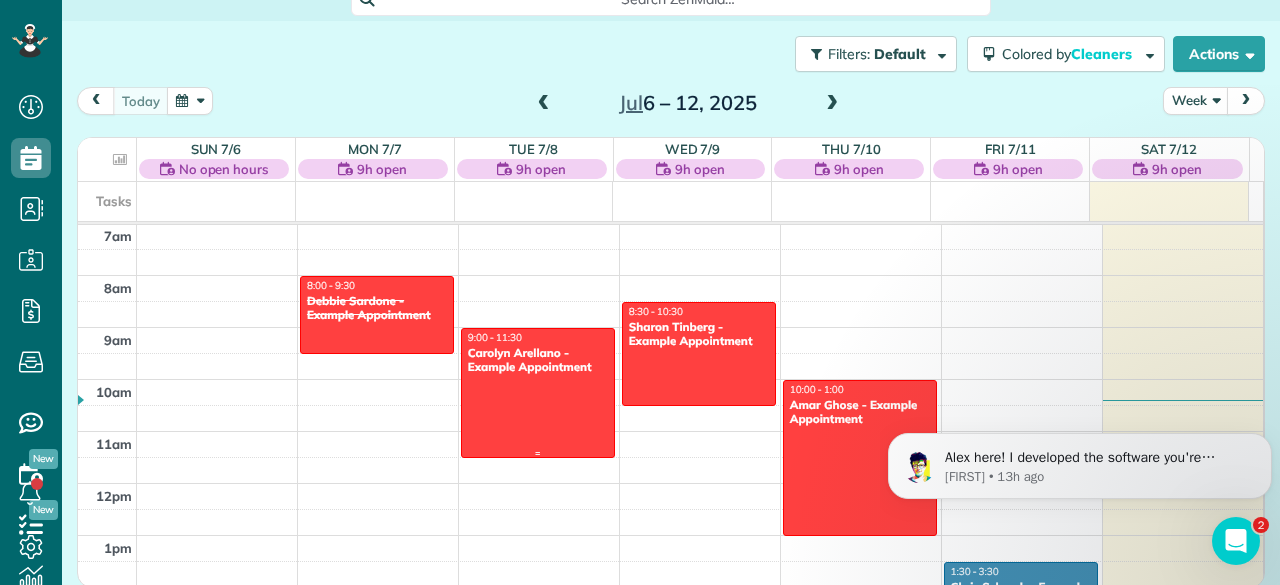 click on "Carolyn Arellano - Example Appointment" at bounding box center (538, 360) 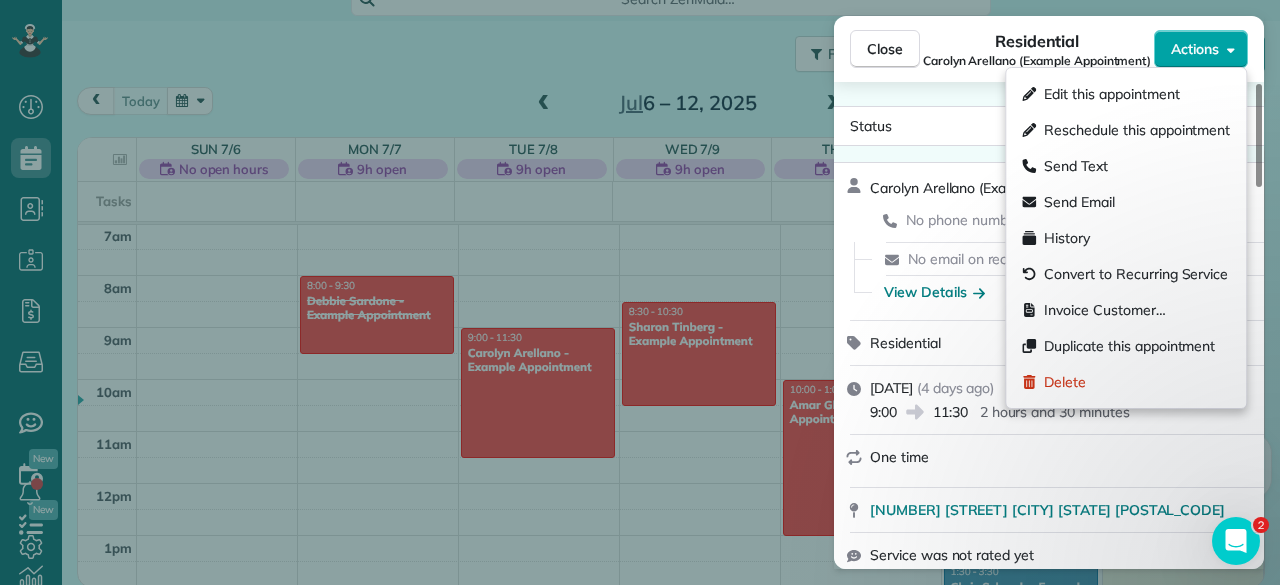 click on "Actions" at bounding box center (1195, 49) 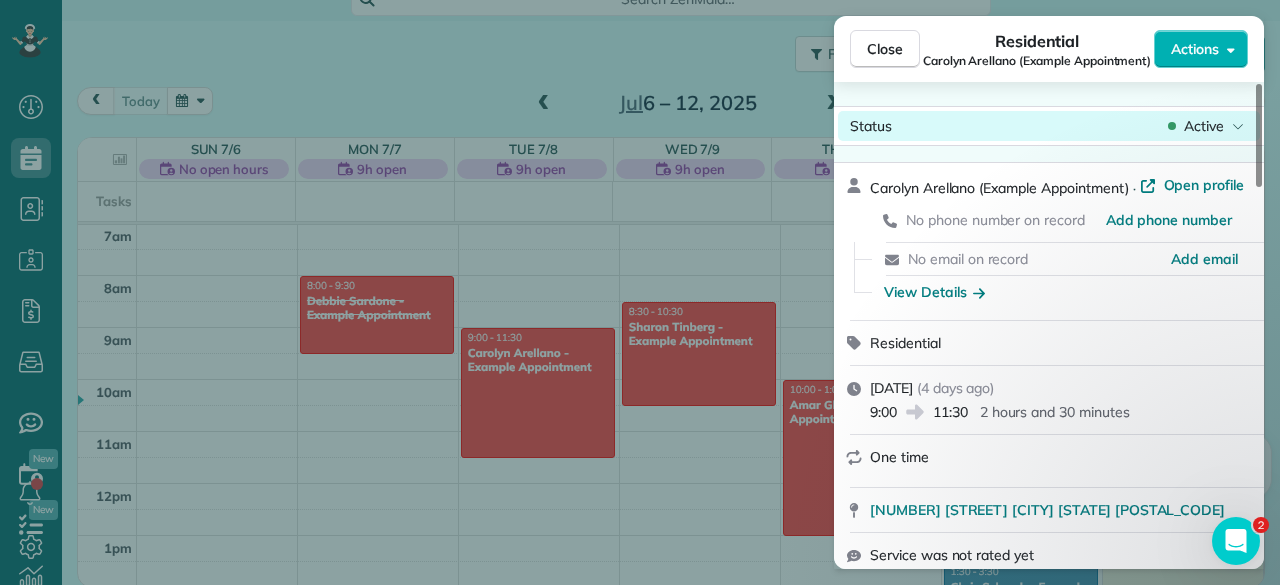 click on "Active" at bounding box center (1204, 126) 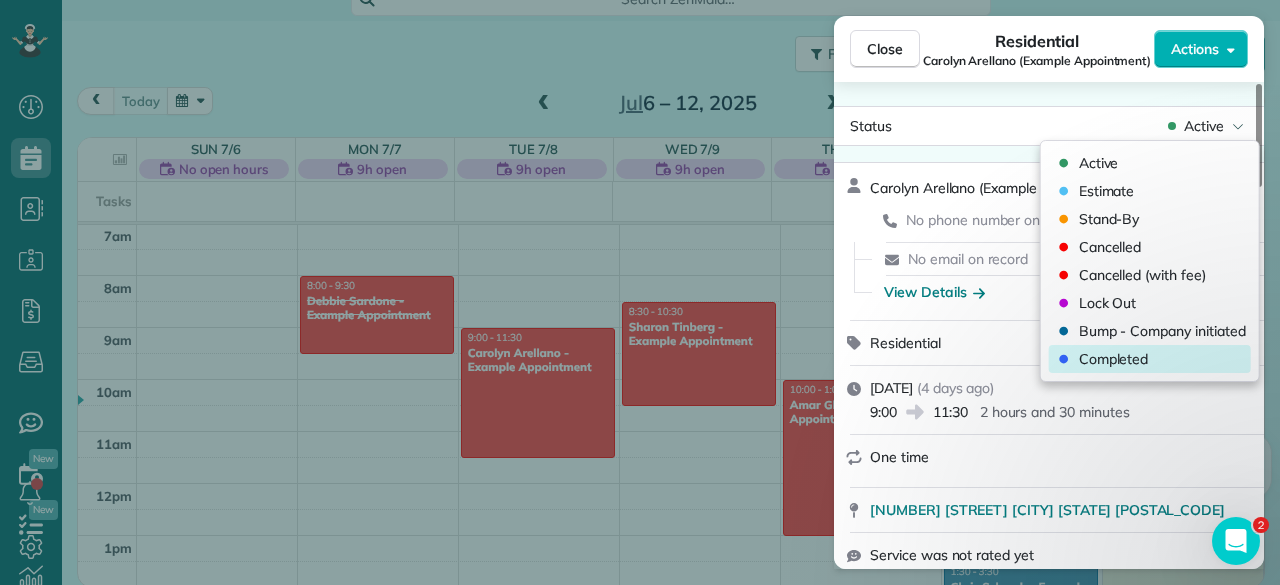 click on "Completed" at bounding box center [1114, 359] 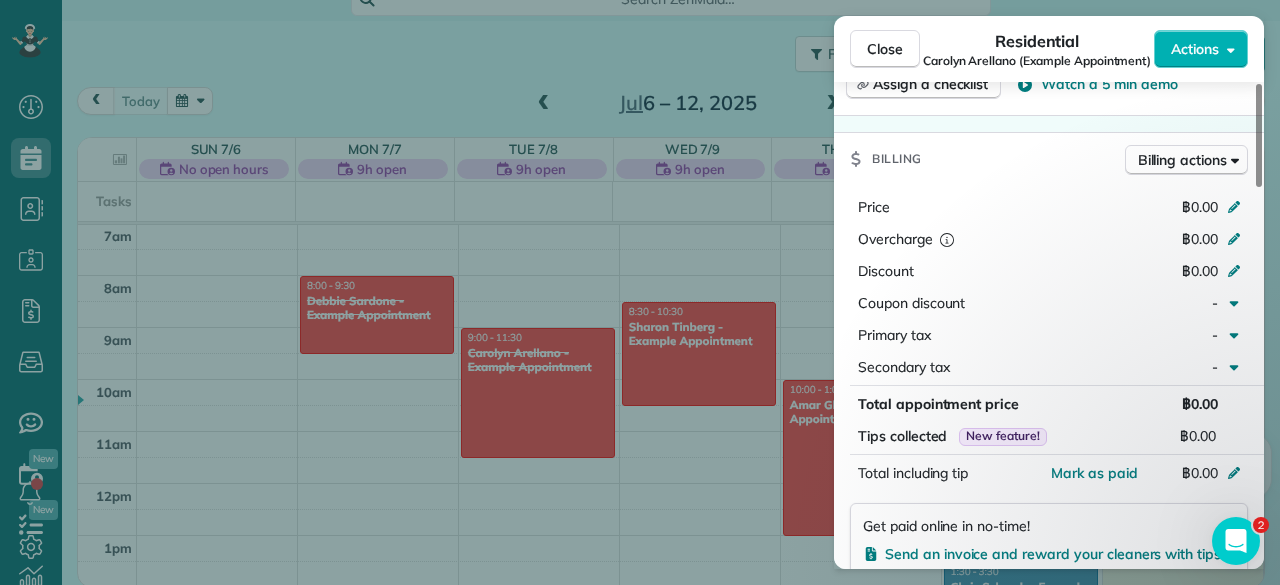 scroll, scrollTop: 900, scrollLeft: 0, axis: vertical 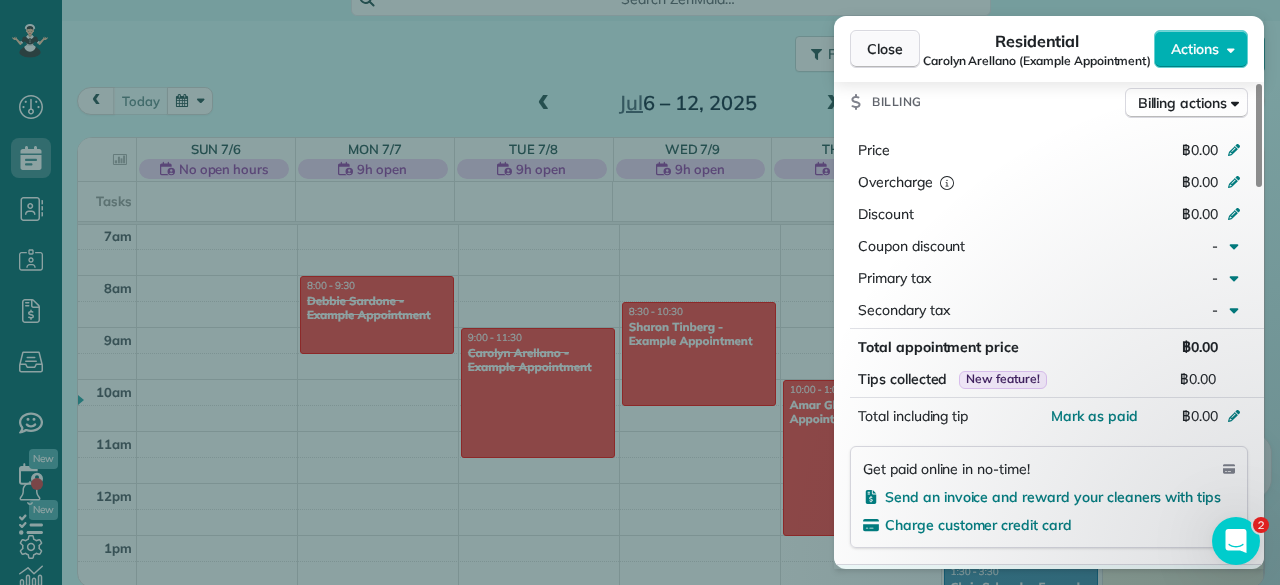 click on "Close" at bounding box center [885, 49] 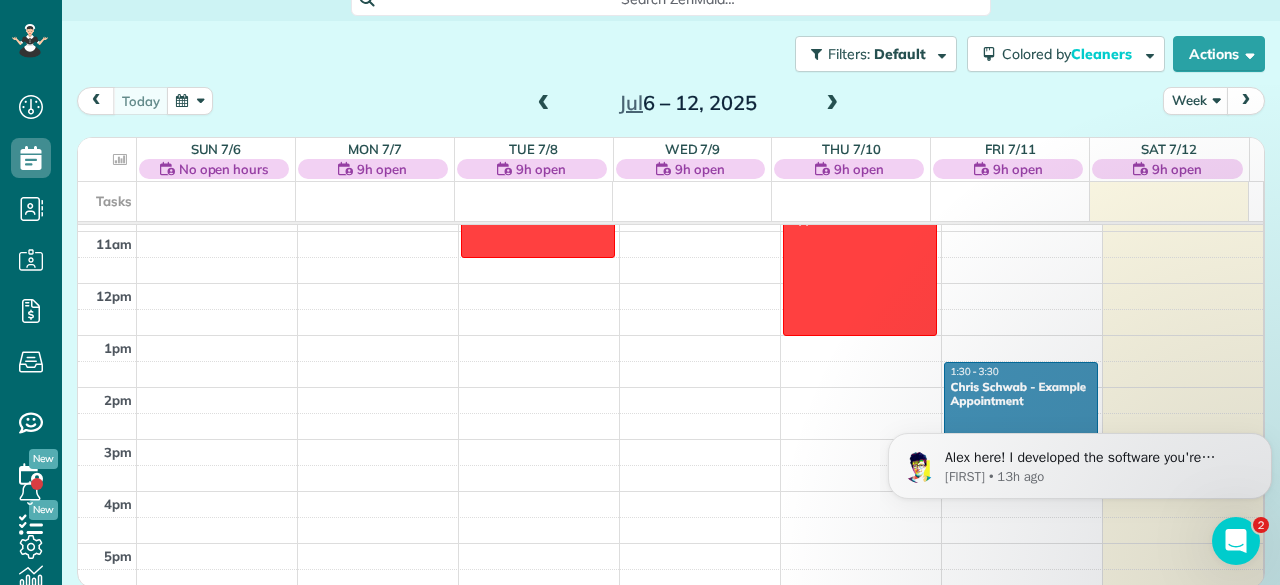 scroll, scrollTop: 265, scrollLeft: 0, axis: vertical 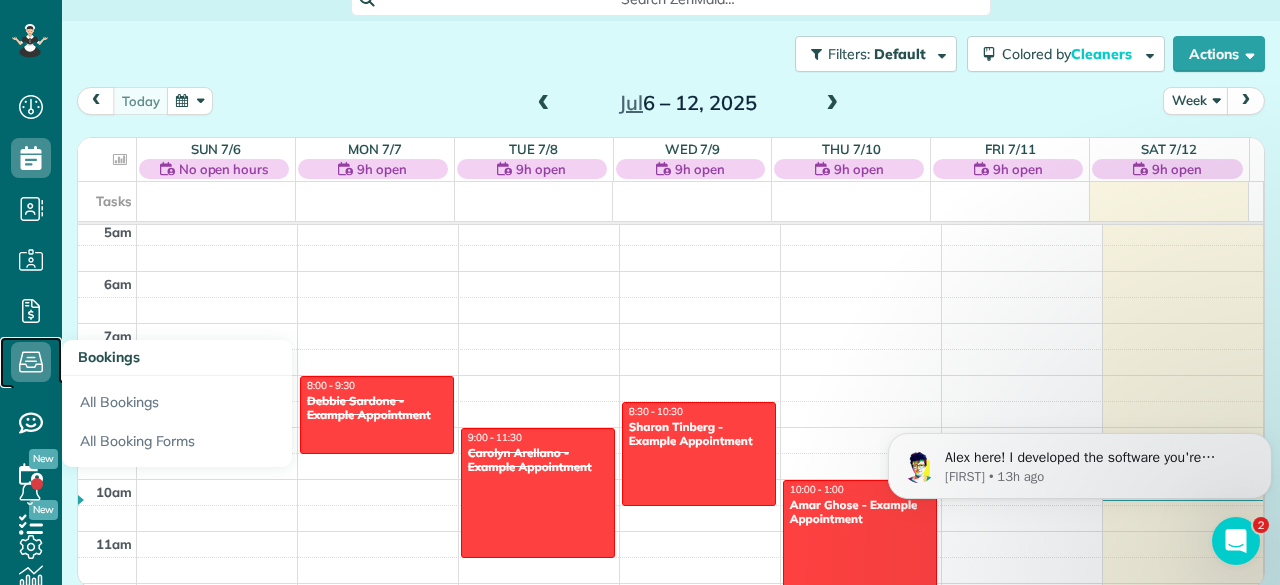 click 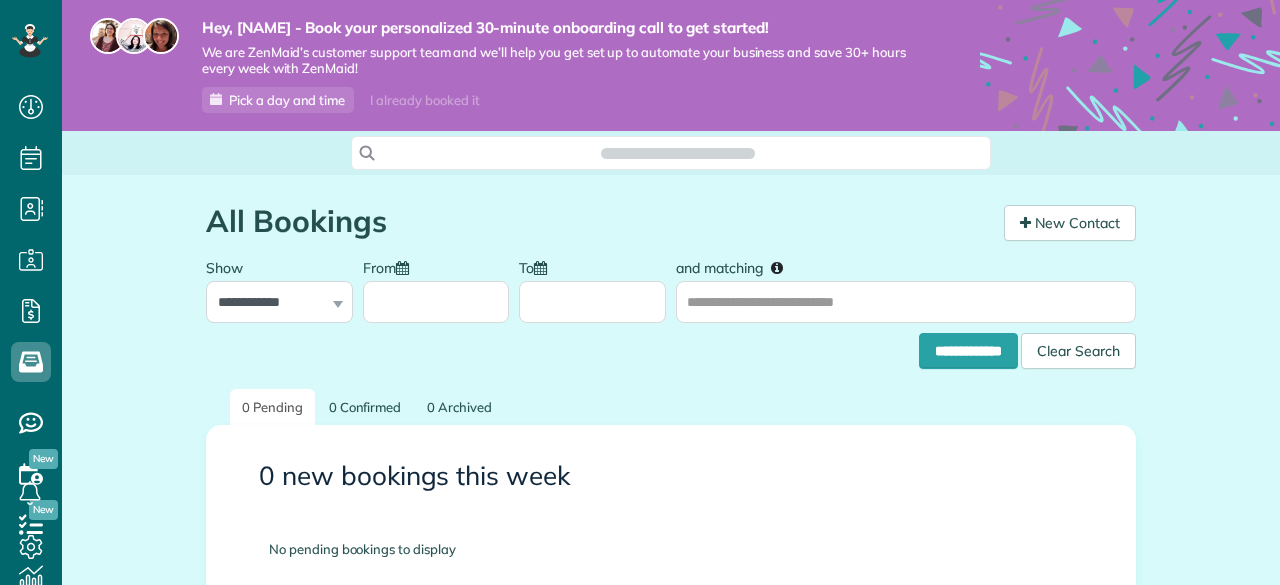 scroll, scrollTop: 0, scrollLeft: 0, axis: both 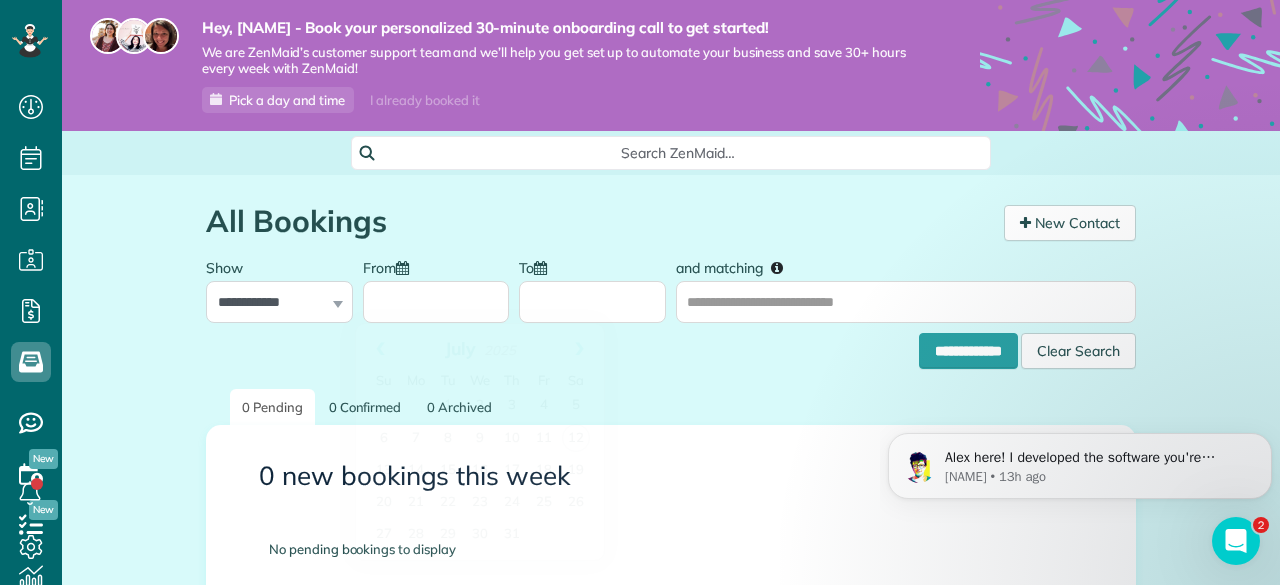 click on "From" at bounding box center [436, 302] 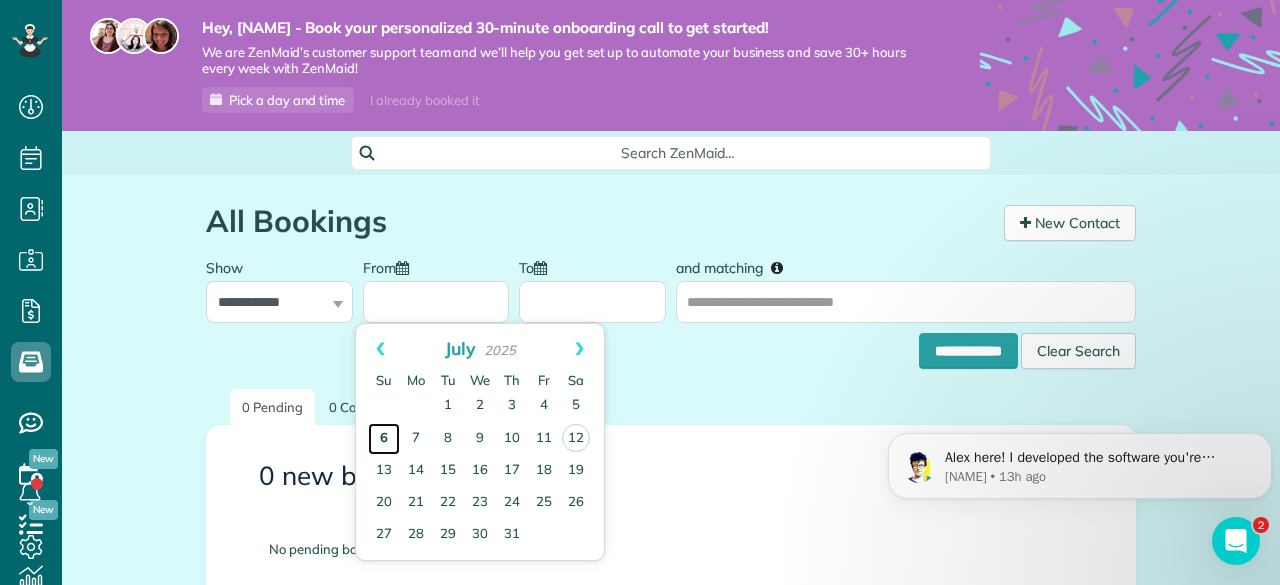 click on "6" at bounding box center [384, 439] 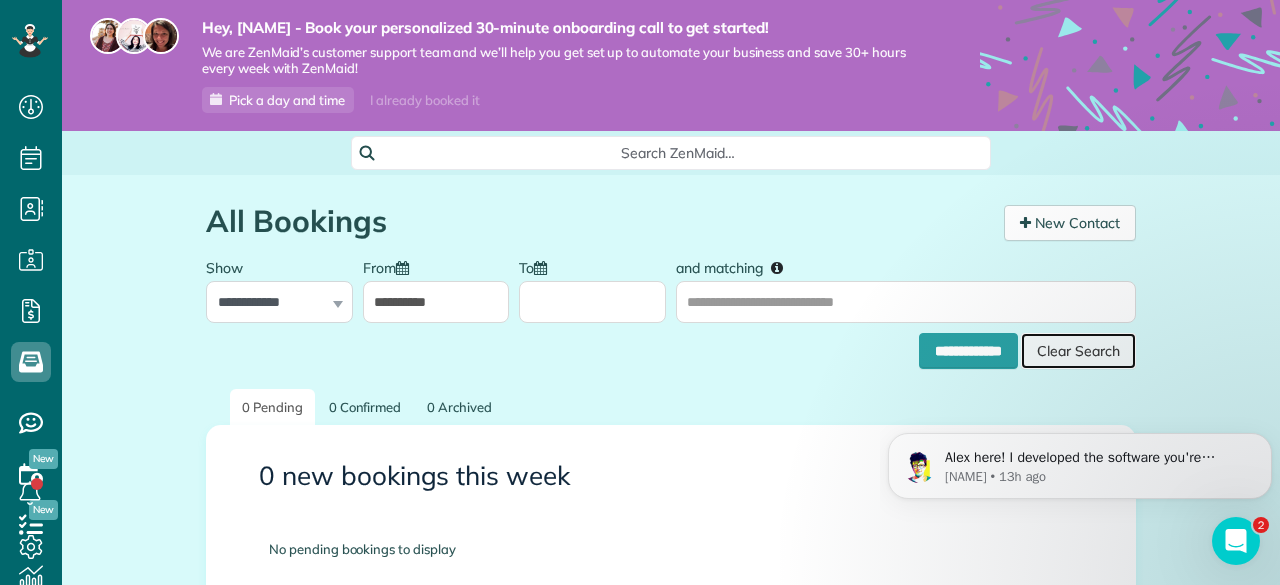 click on "Clear Search" at bounding box center (1078, 351) 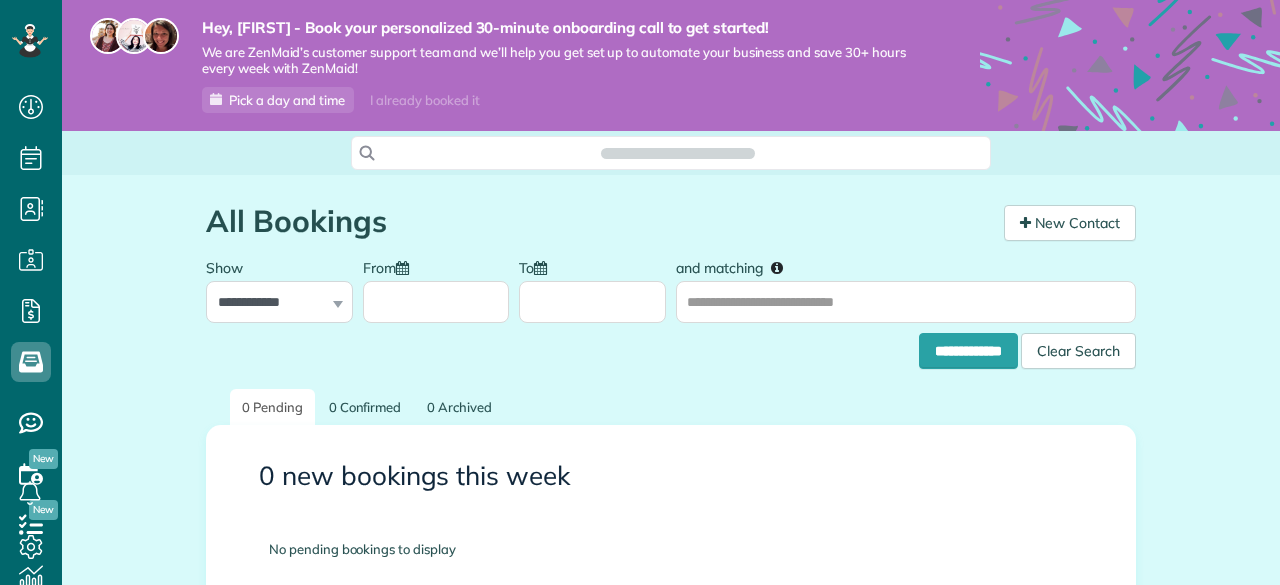 scroll, scrollTop: 0, scrollLeft: 0, axis: both 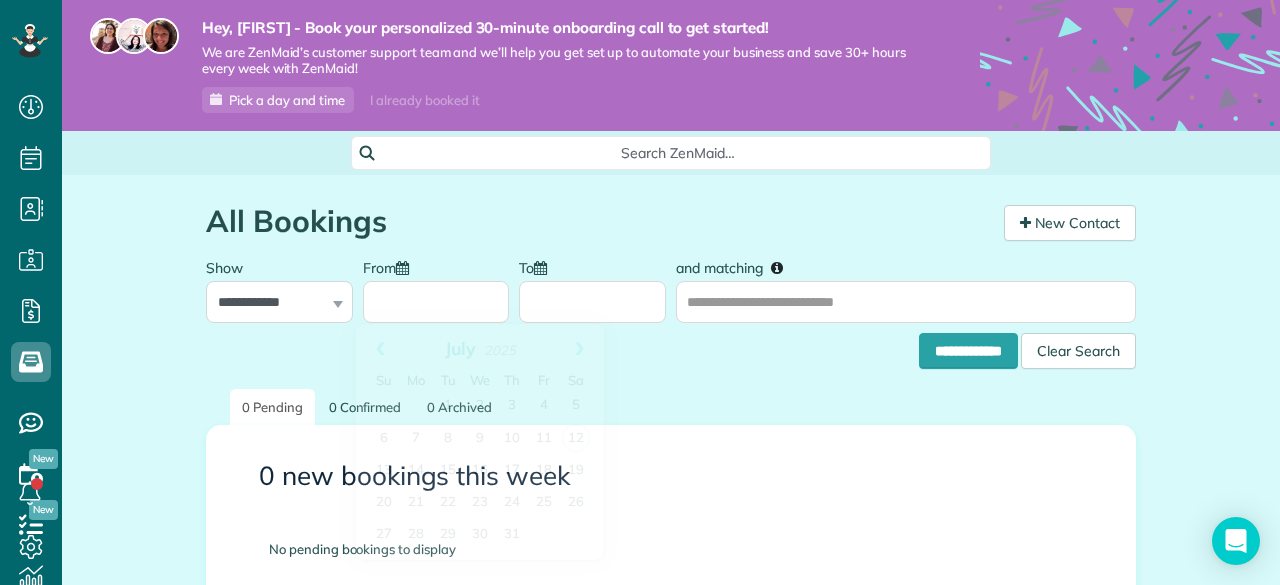 click on "From" at bounding box center [436, 302] 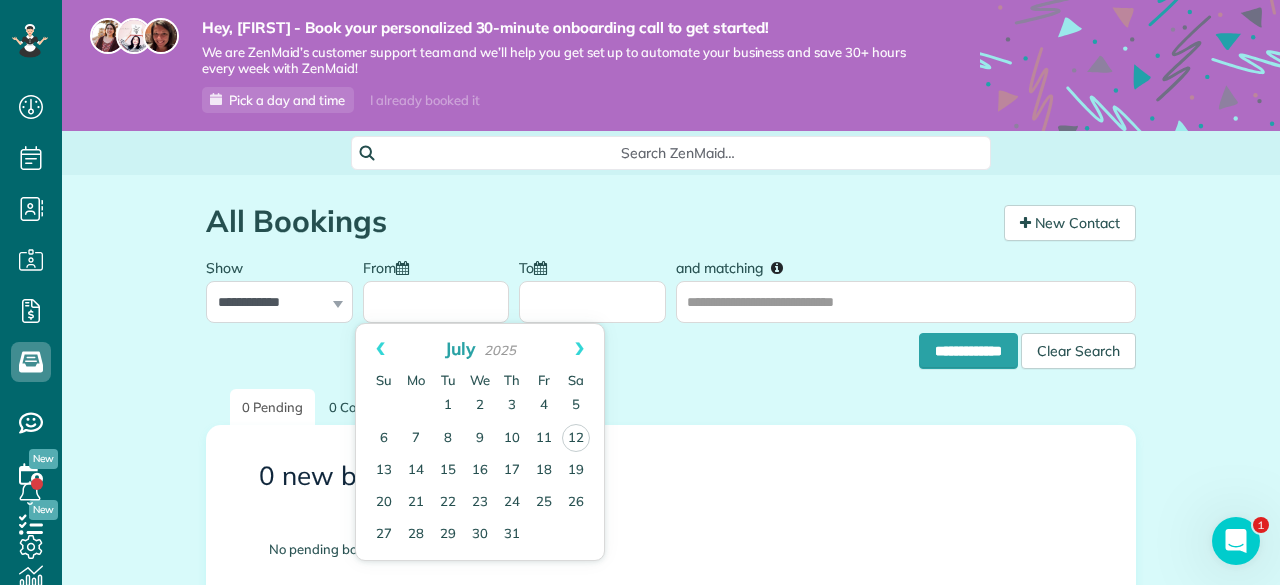 scroll, scrollTop: 0, scrollLeft: 0, axis: both 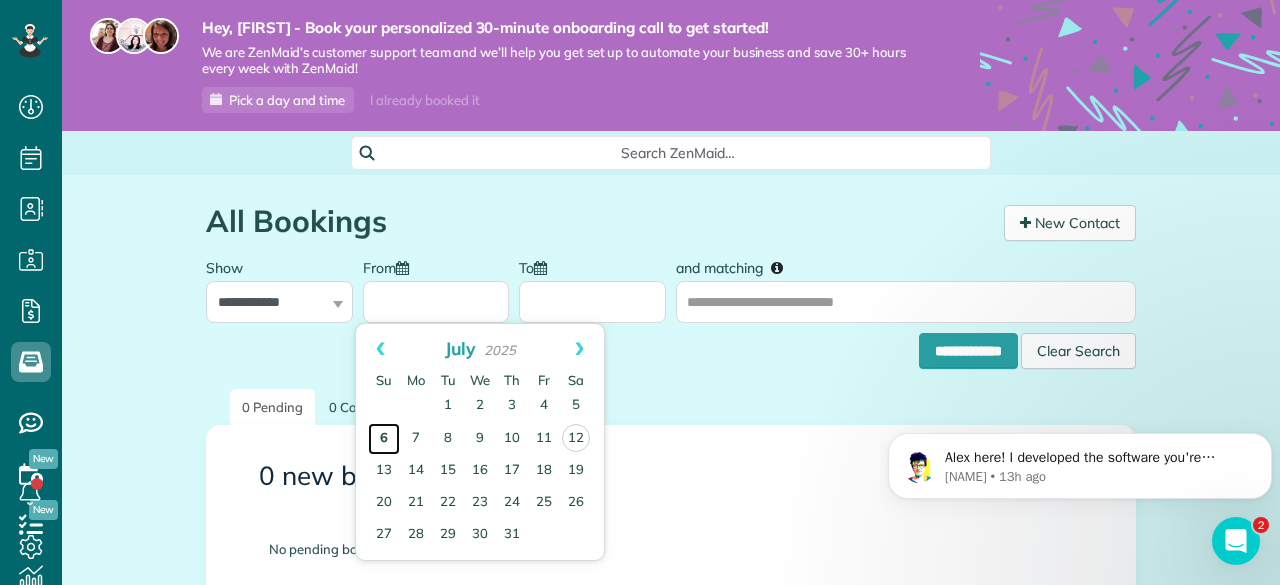 click on "6" at bounding box center [384, 439] 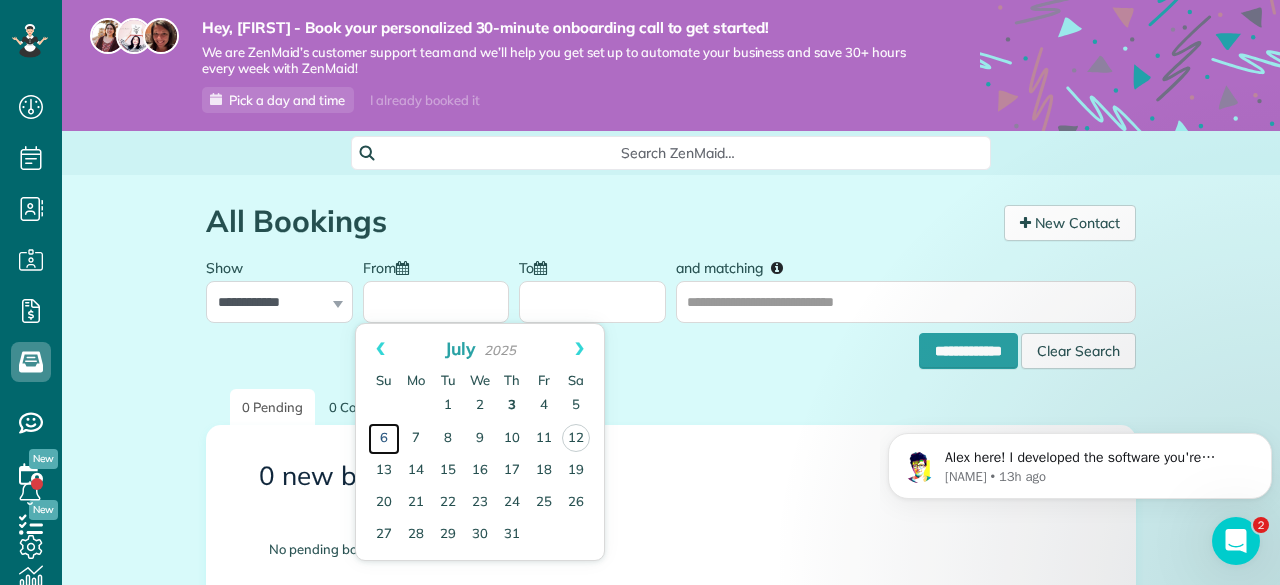 type on "**********" 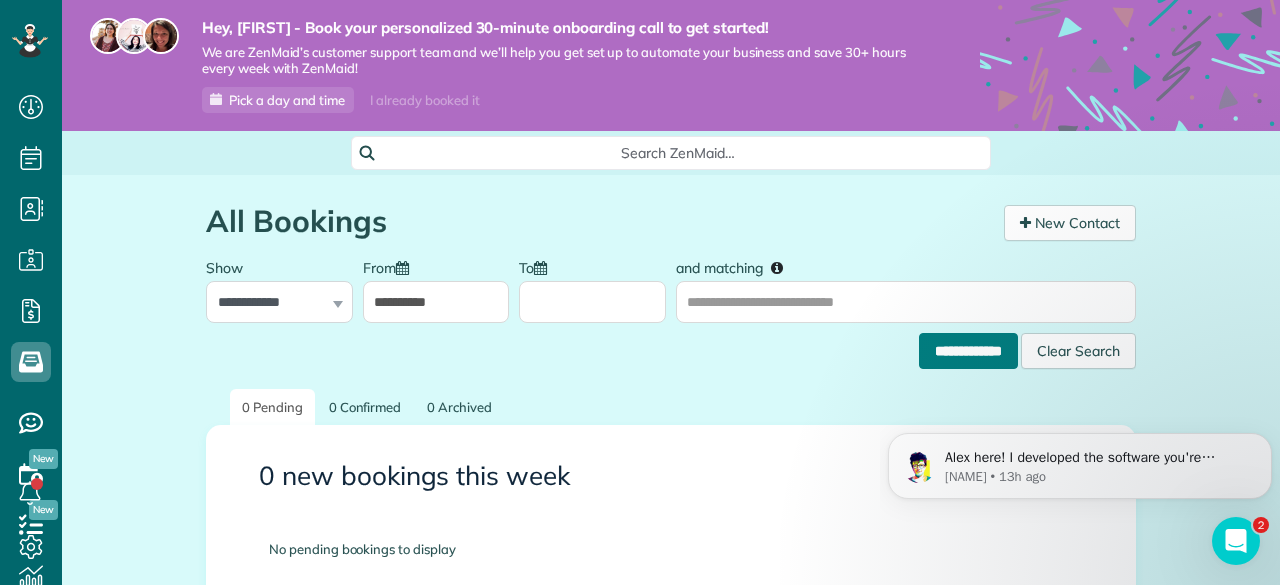 click on "**********" at bounding box center [968, 351] 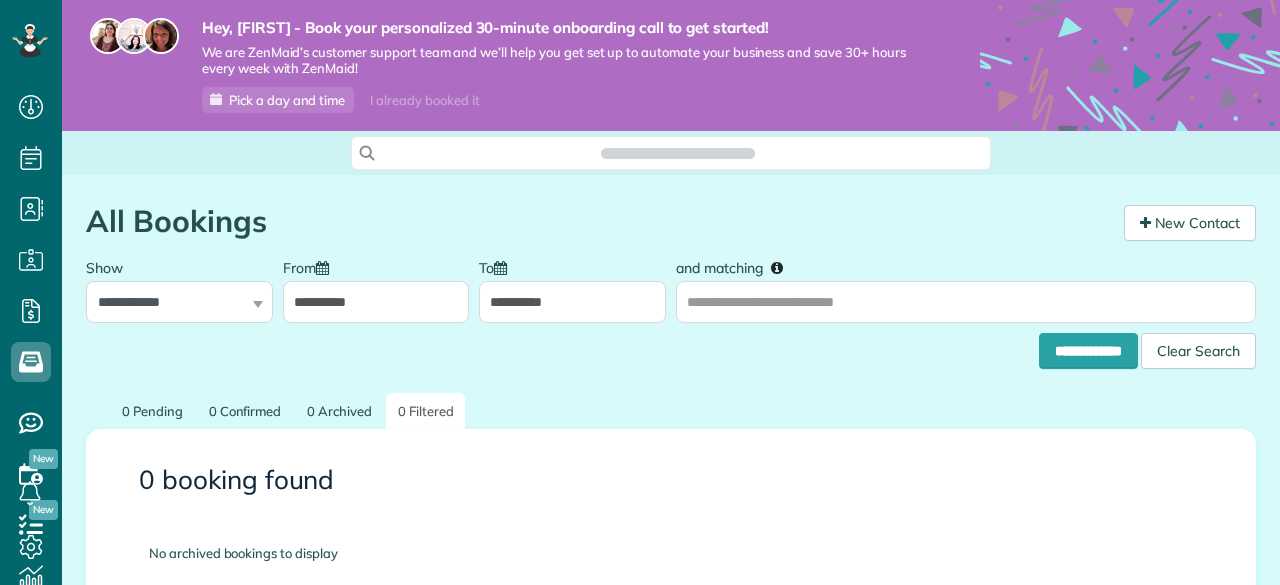 scroll, scrollTop: 0, scrollLeft: 0, axis: both 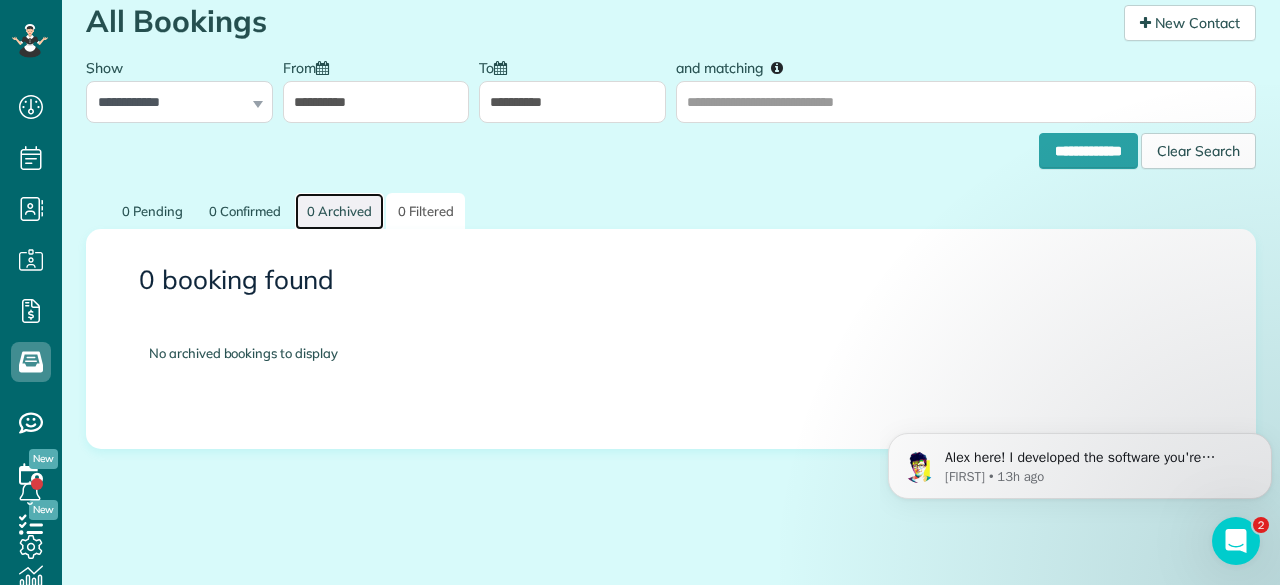 click on "0 Archived" at bounding box center (339, 211) 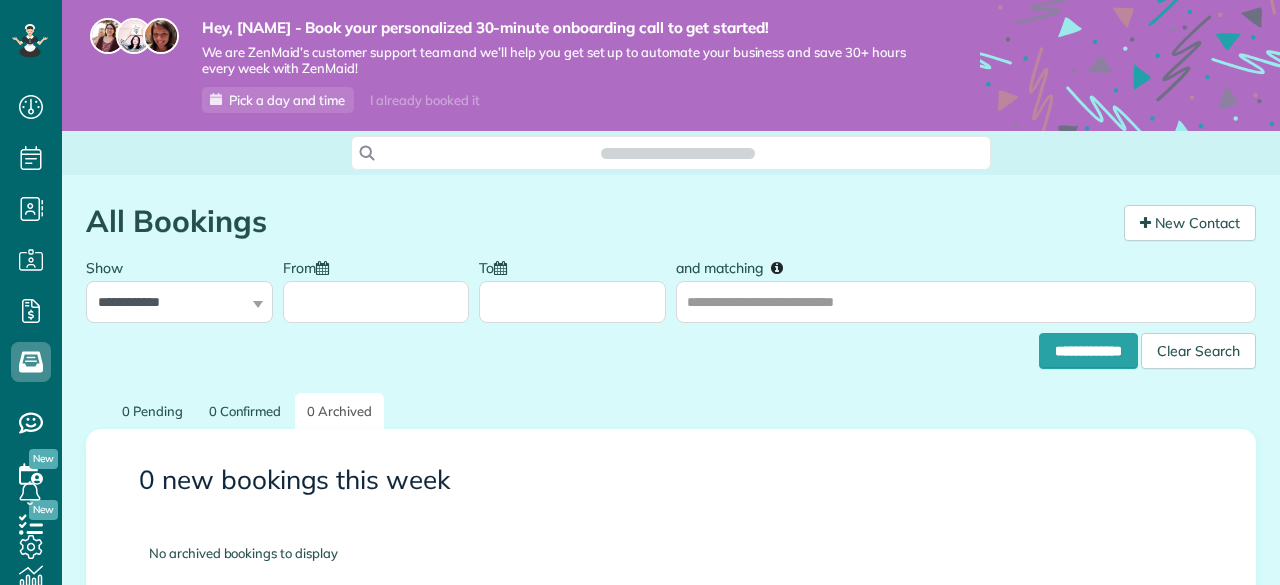 scroll, scrollTop: 0, scrollLeft: 0, axis: both 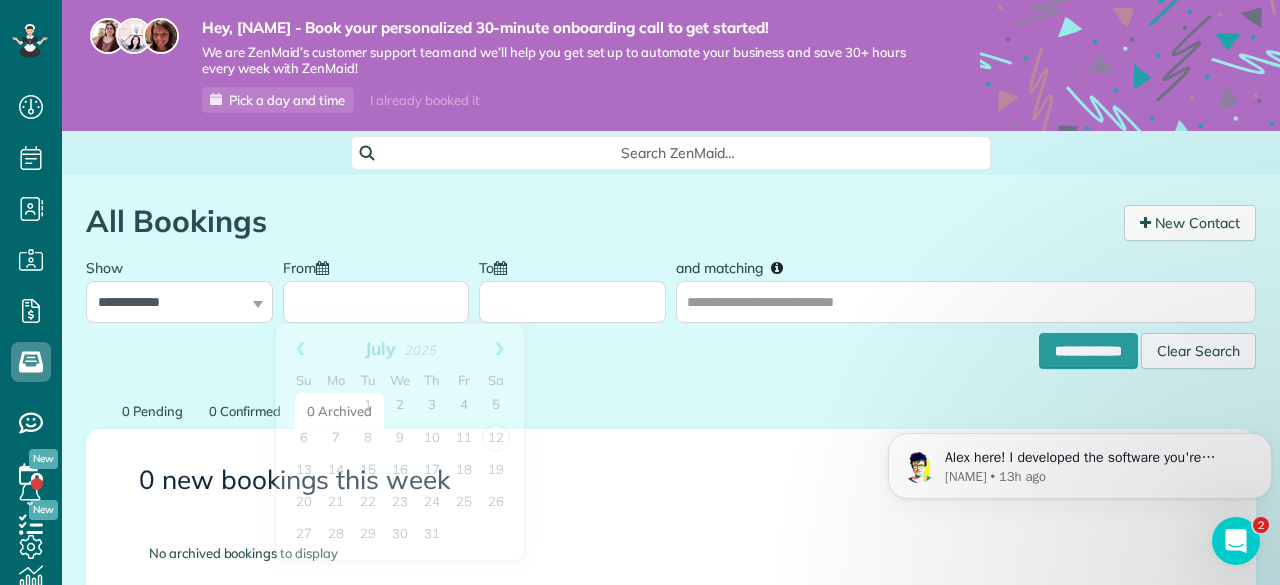 click on "From" at bounding box center (376, 302) 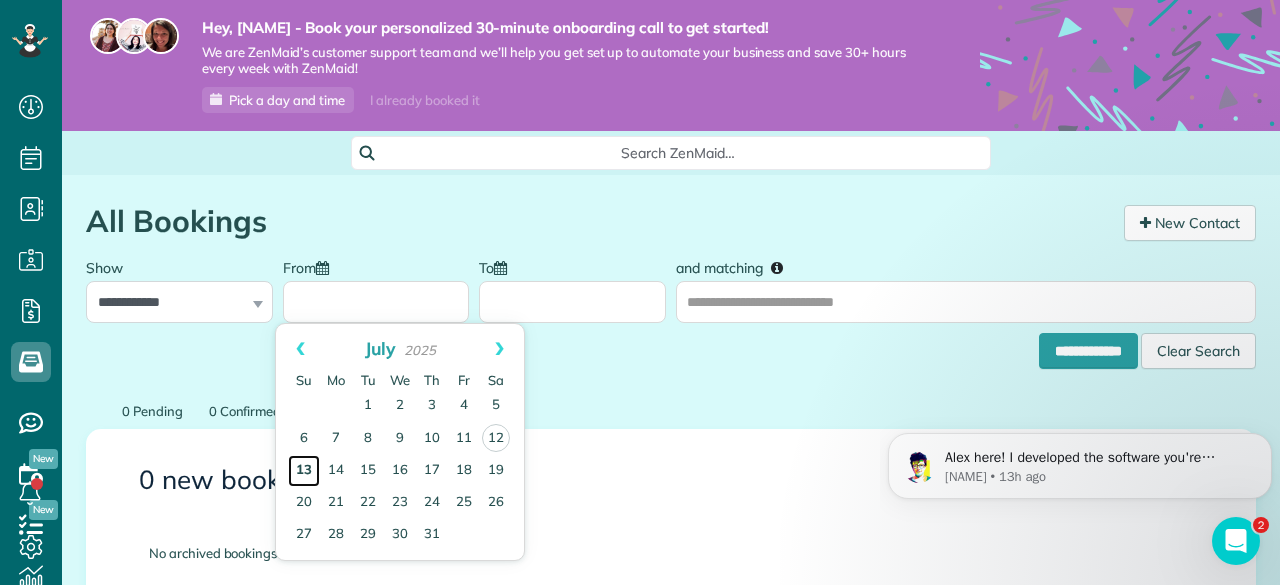 click on "13" at bounding box center (304, 471) 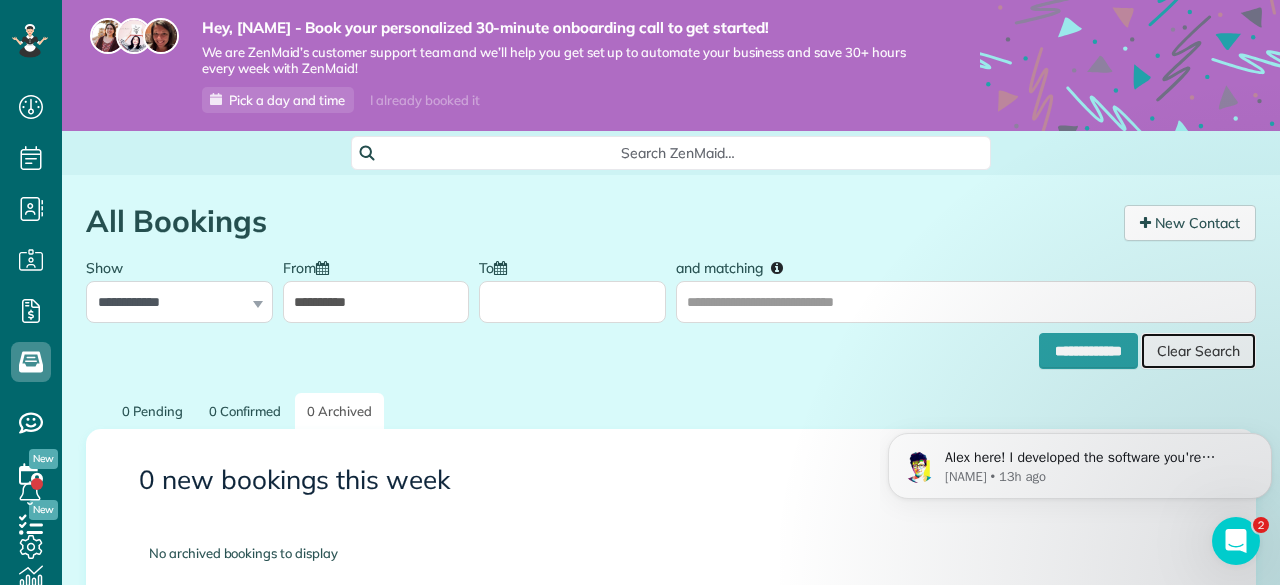 click on "Clear Search" at bounding box center (1198, 351) 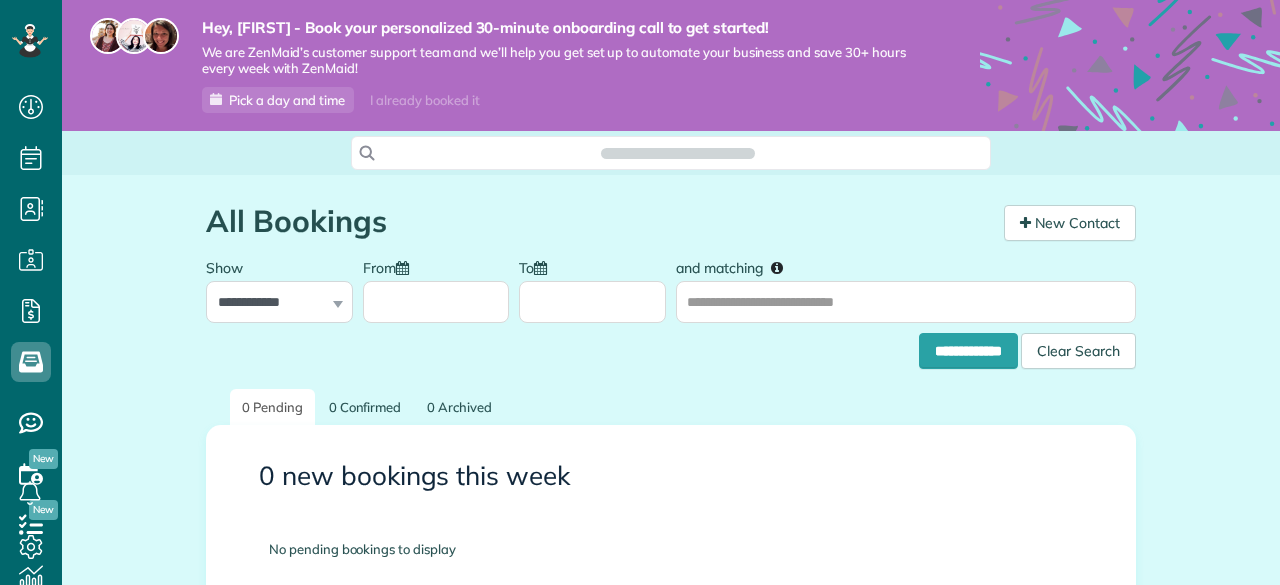 scroll, scrollTop: 0, scrollLeft: 0, axis: both 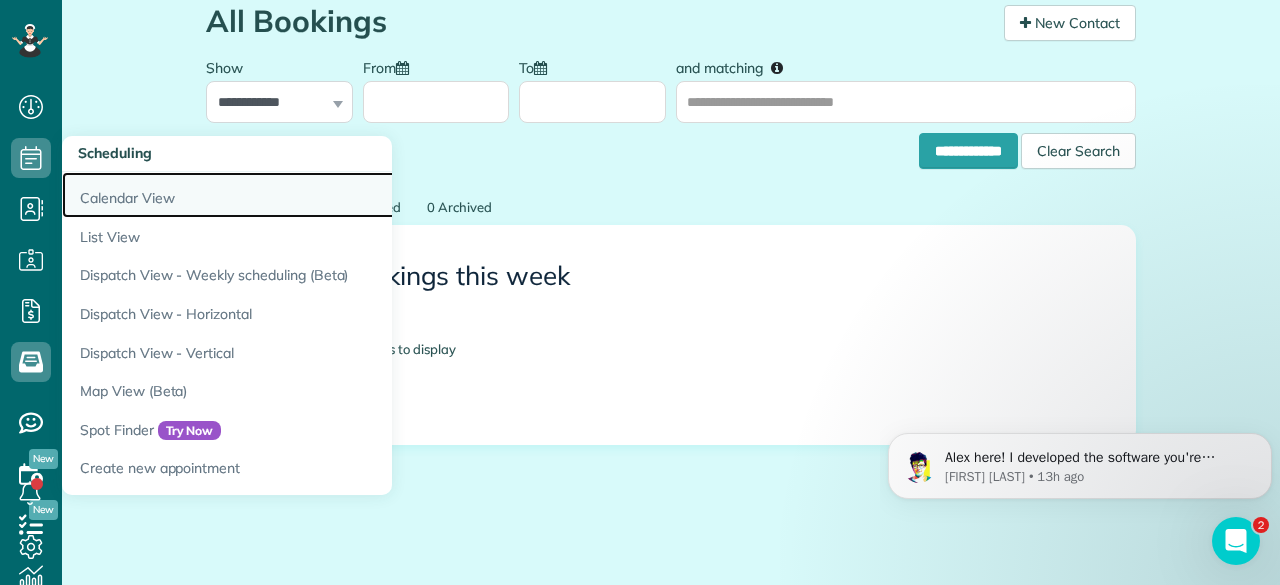 click on "Calendar View" at bounding box center (312, 195) 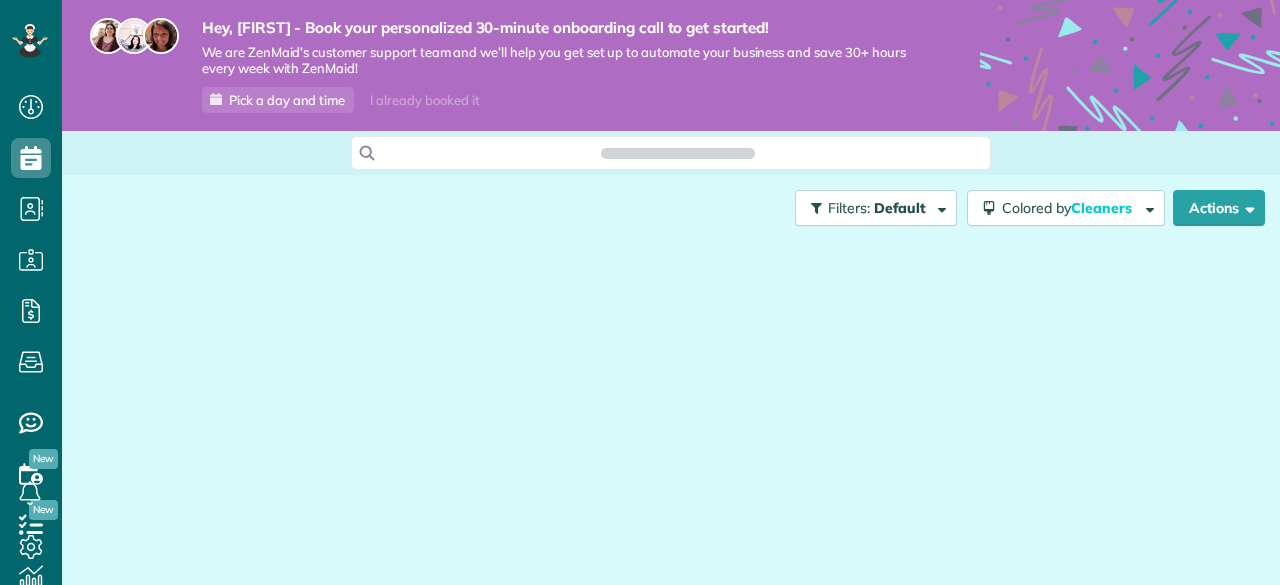 scroll, scrollTop: 0, scrollLeft: 0, axis: both 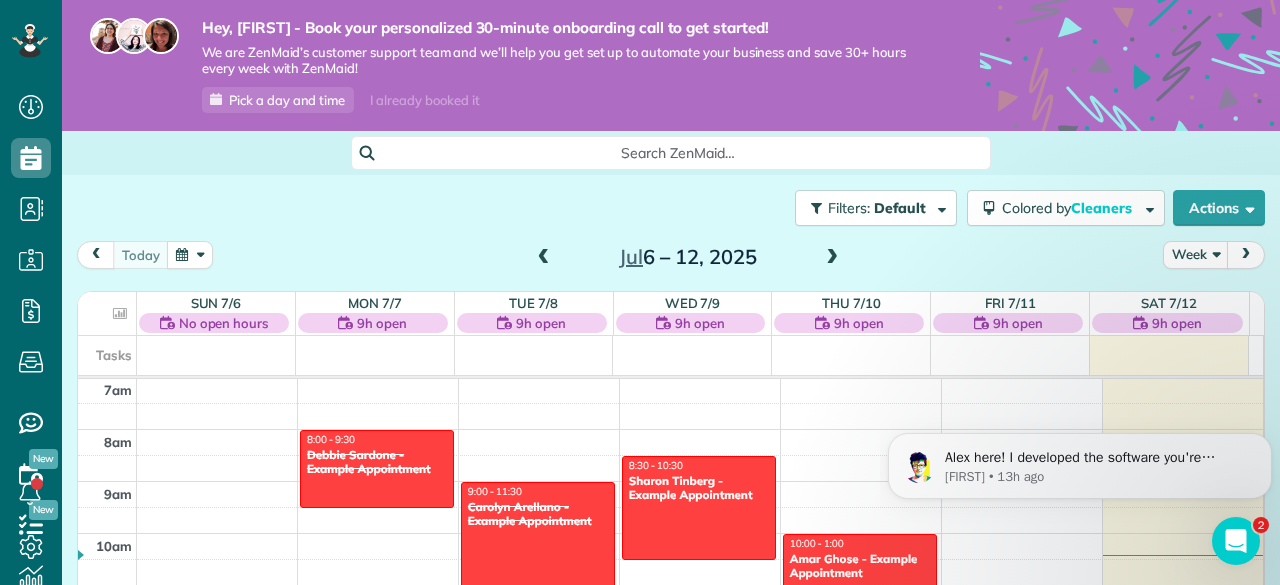 click at bounding box center (832, 258) 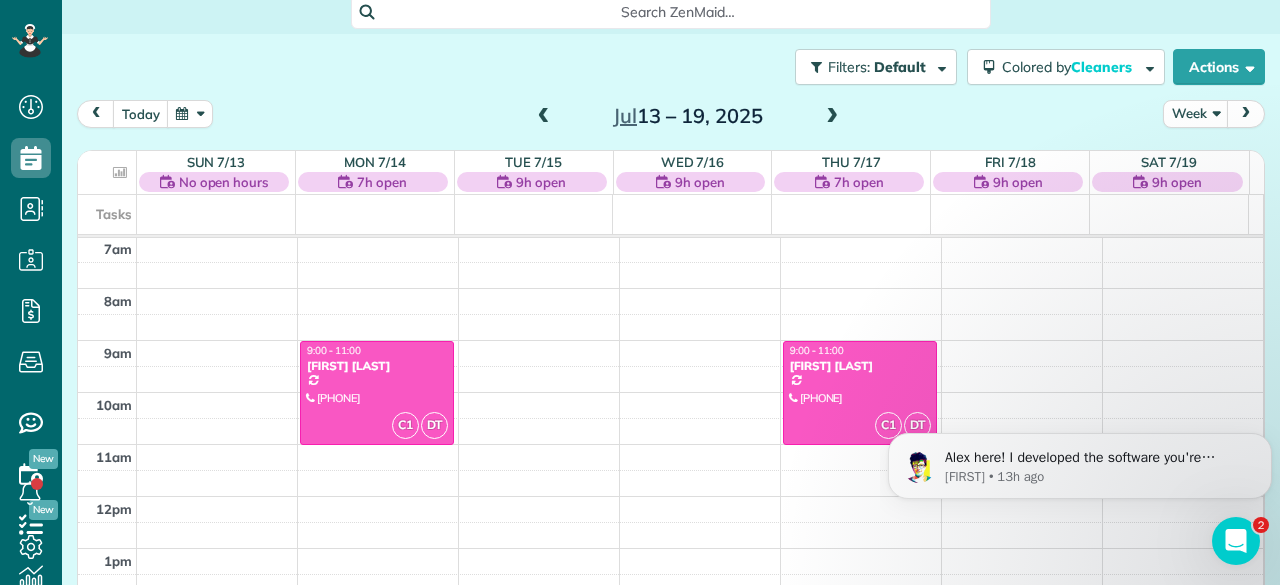scroll, scrollTop: 156, scrollLeft: 0, axis: vertical 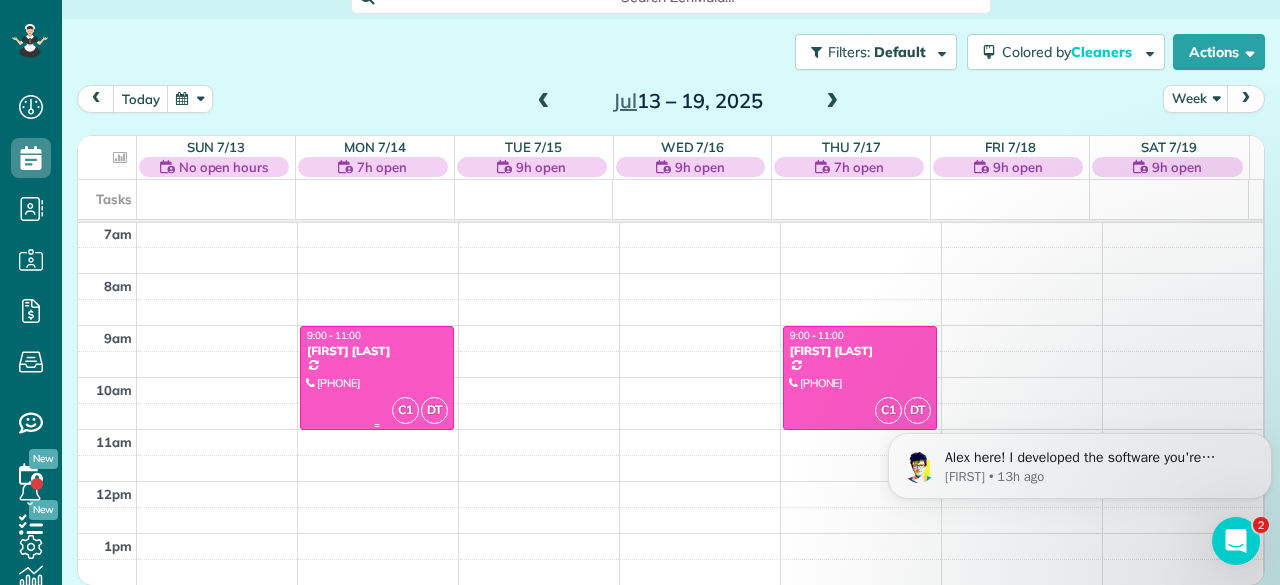 click at bounding box center (377, 378) 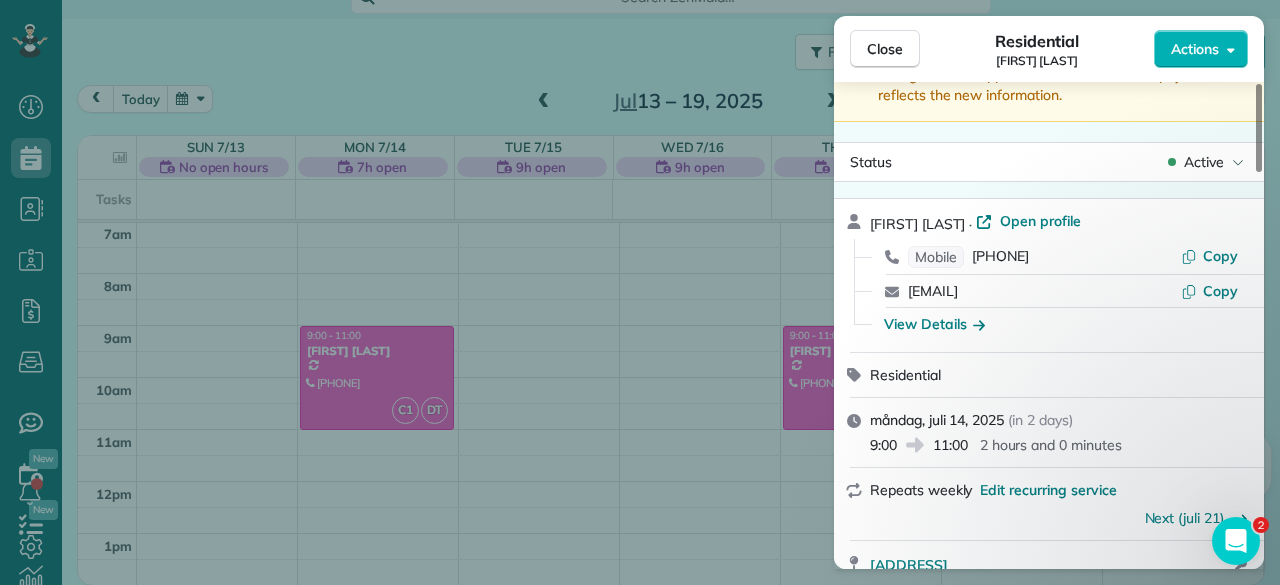 scroll, scrollTop: 0, scrollLeft: 0, axis: both 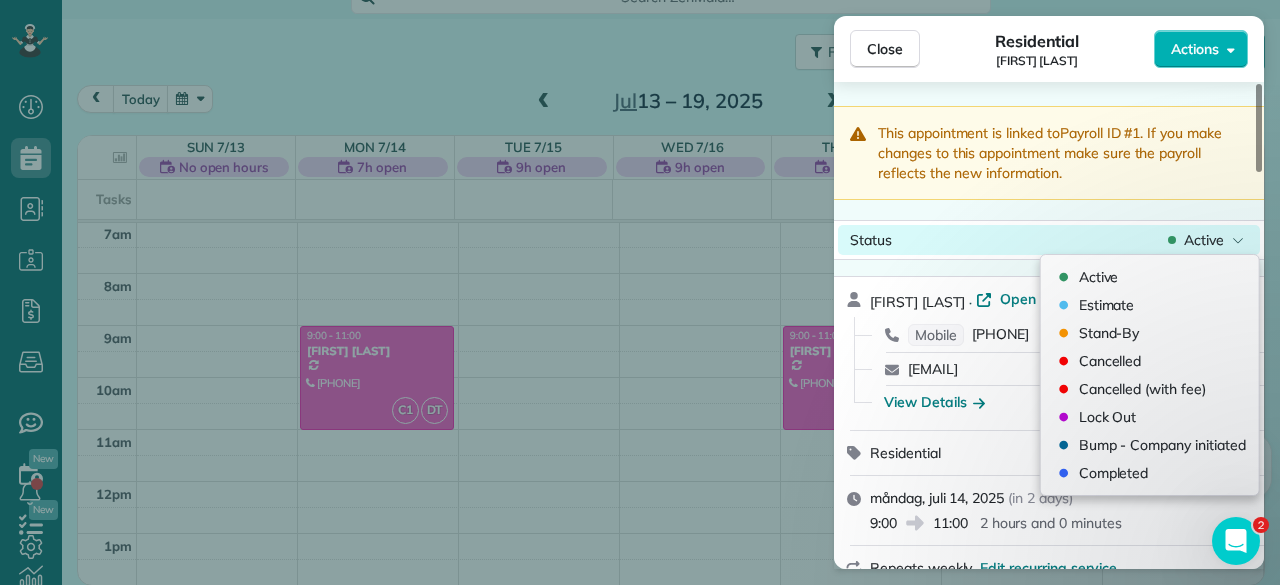 click on "Active" at bounding box center (1204, 240) 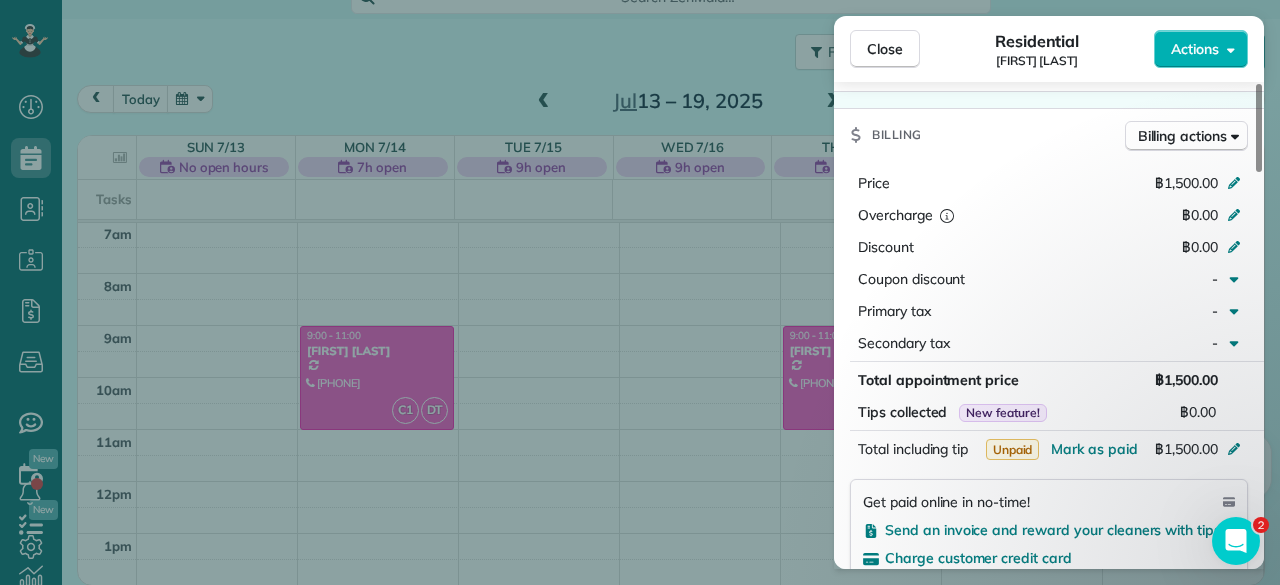 scroll, scrollTop: 1100, scrollLeft: 0, axis: vertical 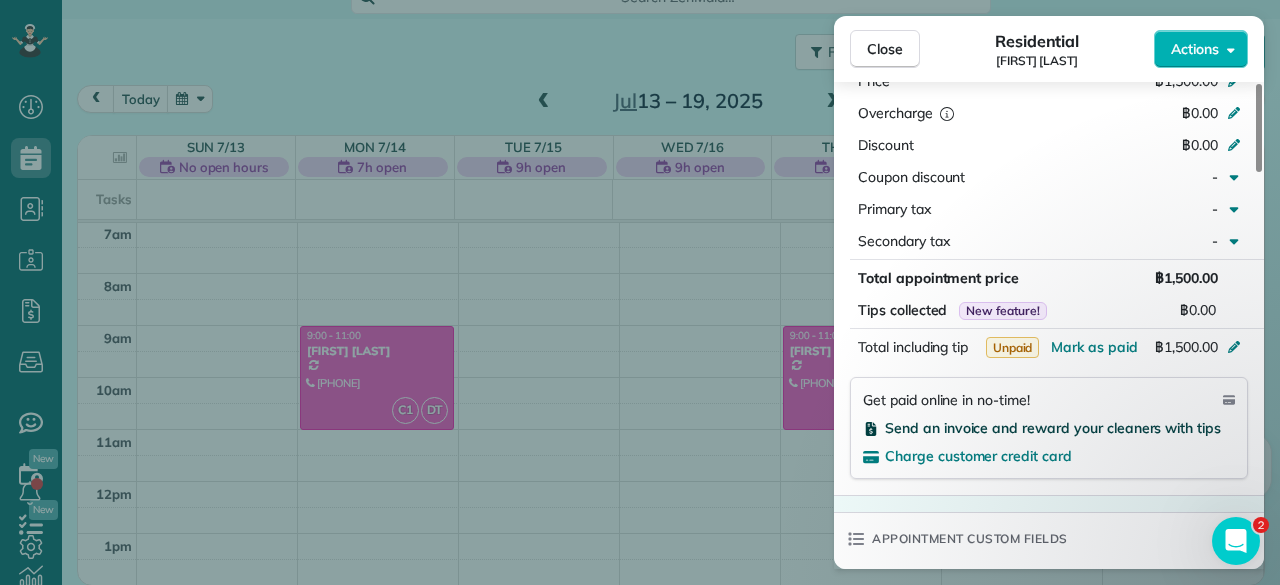 click on "Send an invoice and reward your cleaners with tips" at bounding box center [1053, 428] 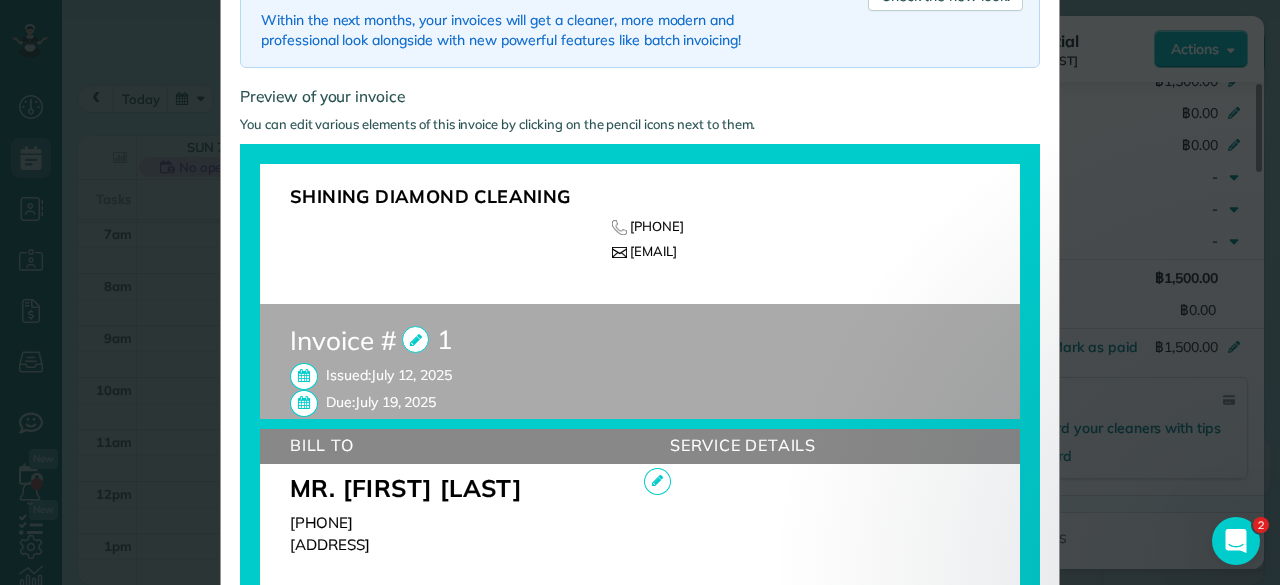 scroll, scrollTop: 0, scrollLeft: 0, axis: both 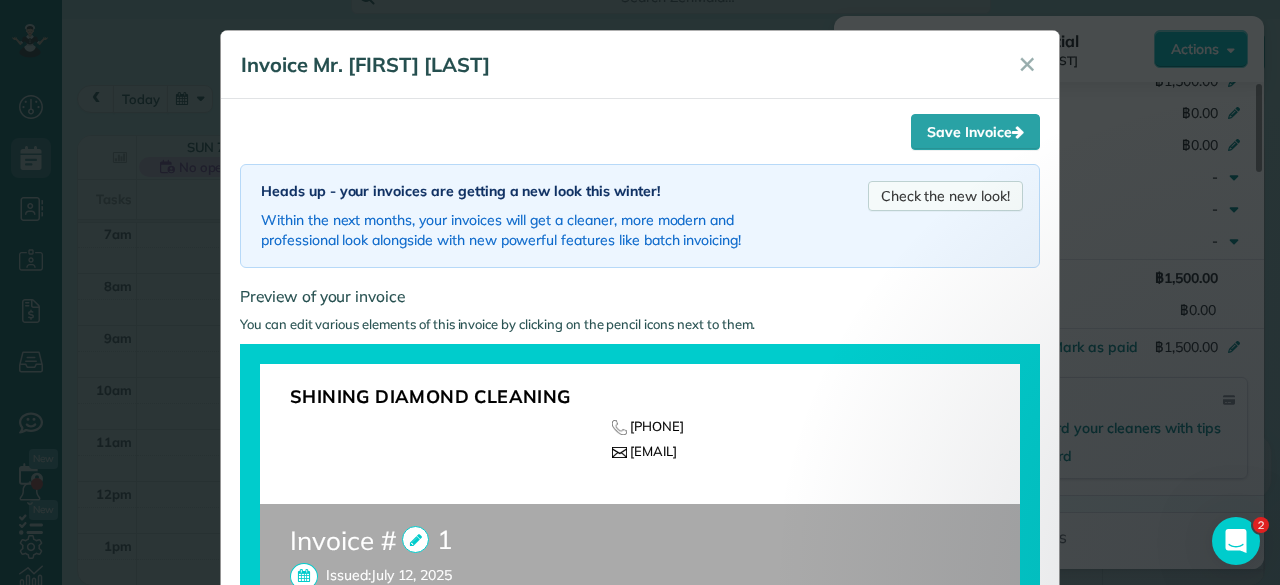 click on "Check the new look!" at bounding box center (945, 196) 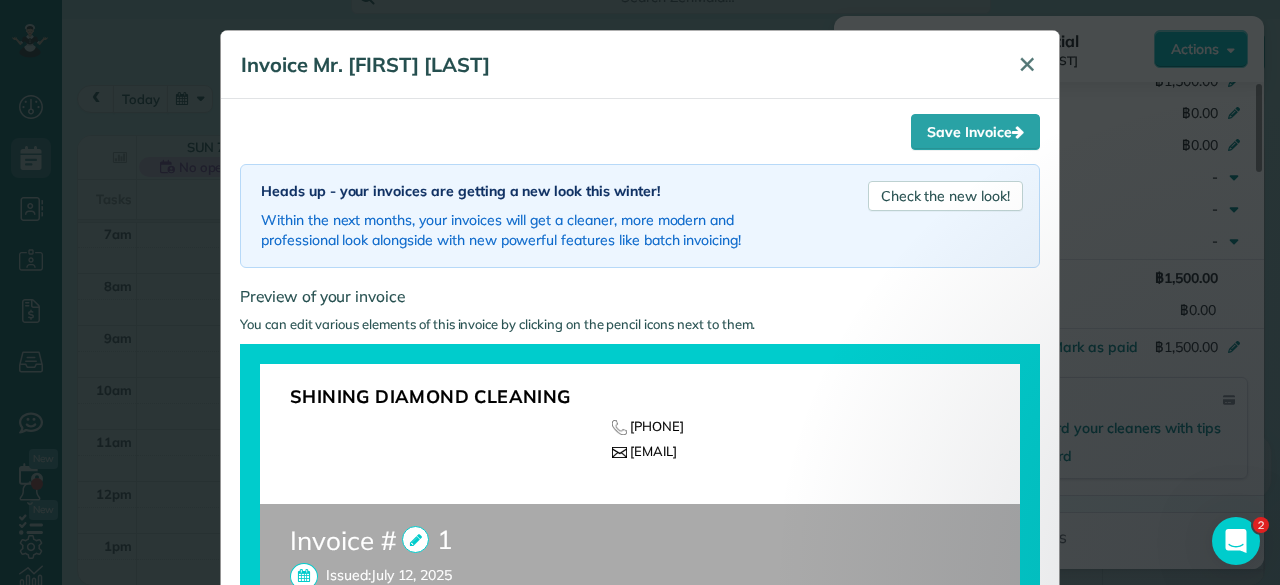click on "✕" at bounding box center [1027, 64] 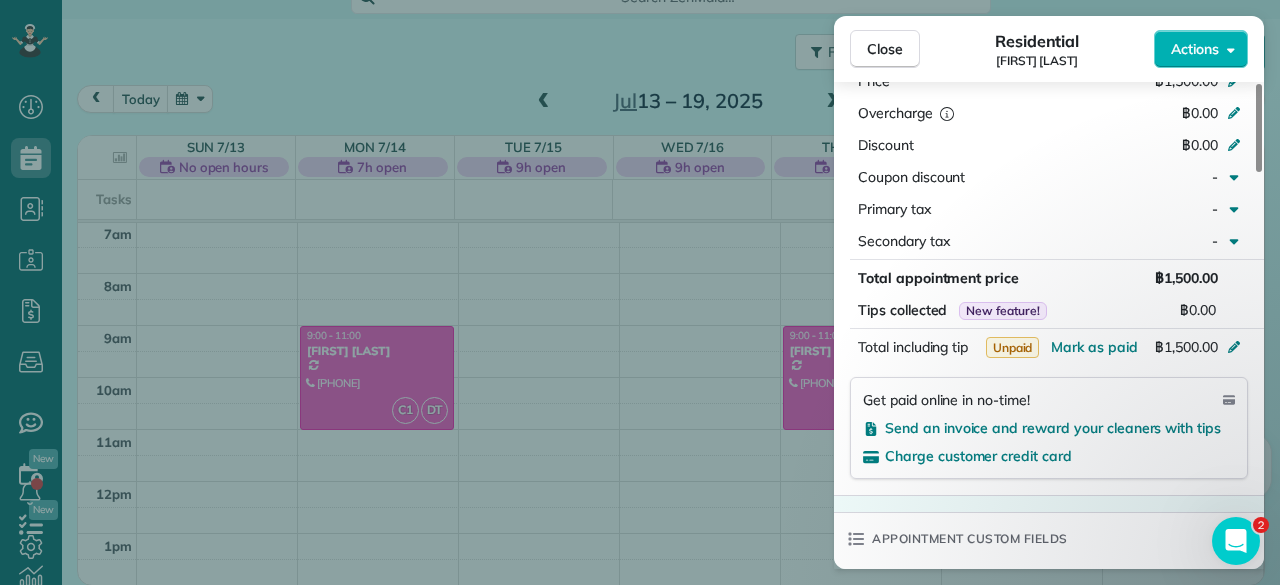 click on "Close Residential Ilja Kilimov Actions This appointment is linked to  Payroll ID #1 .   If you make changes to this appointment make sure the payroll reflects the new information. Status Active Ilja Kilimov · Open profile Mobile 0909 757 810 Copy ikl11@hotmail.com Copy View Details Residential måndag, juli 14, 2025 ( in 2 days ) 9:00 11:00 2 hours and 0 minutes Repeats weekly Edit recurring service Next (juli 21) 138/71 Baansuay Lamai Moo 4, Maret Koh Samui Surat Thani 84310 Open access information Service was not rated yet Cleaners Time in and out Assign Invite Team No team assigned yet Cleaners Cleaner   Pro 1 9:00 11:00 Diana   Toth 9:00 11:00 Checklist Try Now Standard cleaning  ⋅  v1 includes 98 items Details Unassign Billing Billing actions Price ฿1,500.00 Overcharge ฿0.00 Discount ฿0.00 Coupon discount - Primary tax - Secondary tax - Total appointment price ฿1,500.00 Tips collected New feature! ฿0.00 Unpaid Mark as paid Total including tip ฿1,500.00 Get paid online in no-time! - -     0" at bounding box center (640, 292) 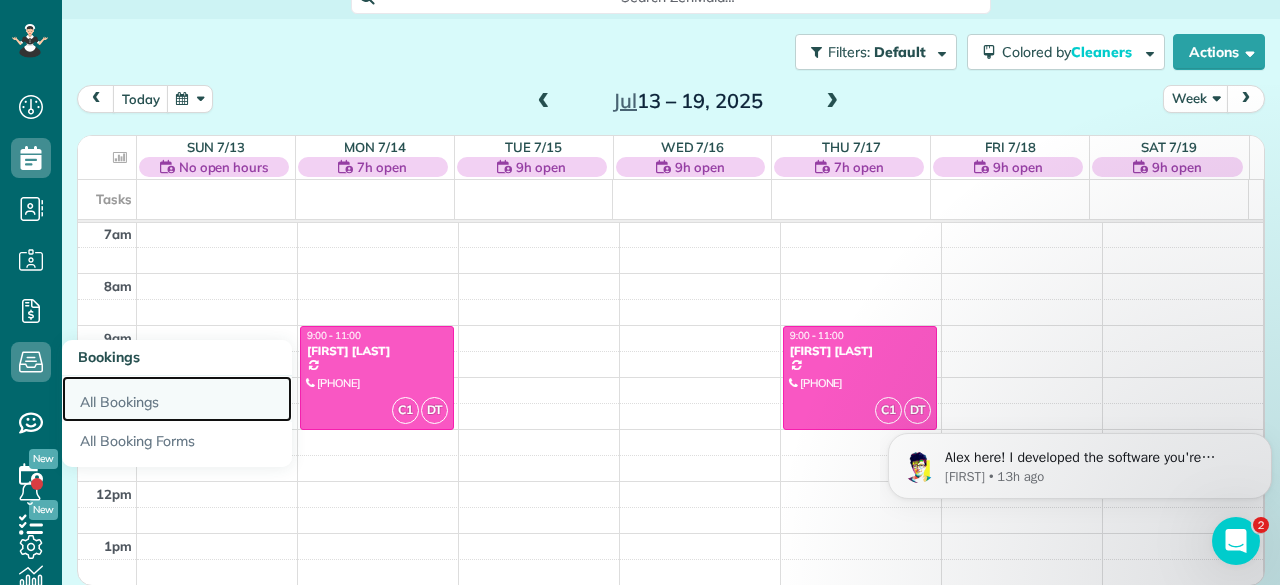 click on "All Bookings" at bounding box center (177, 399) 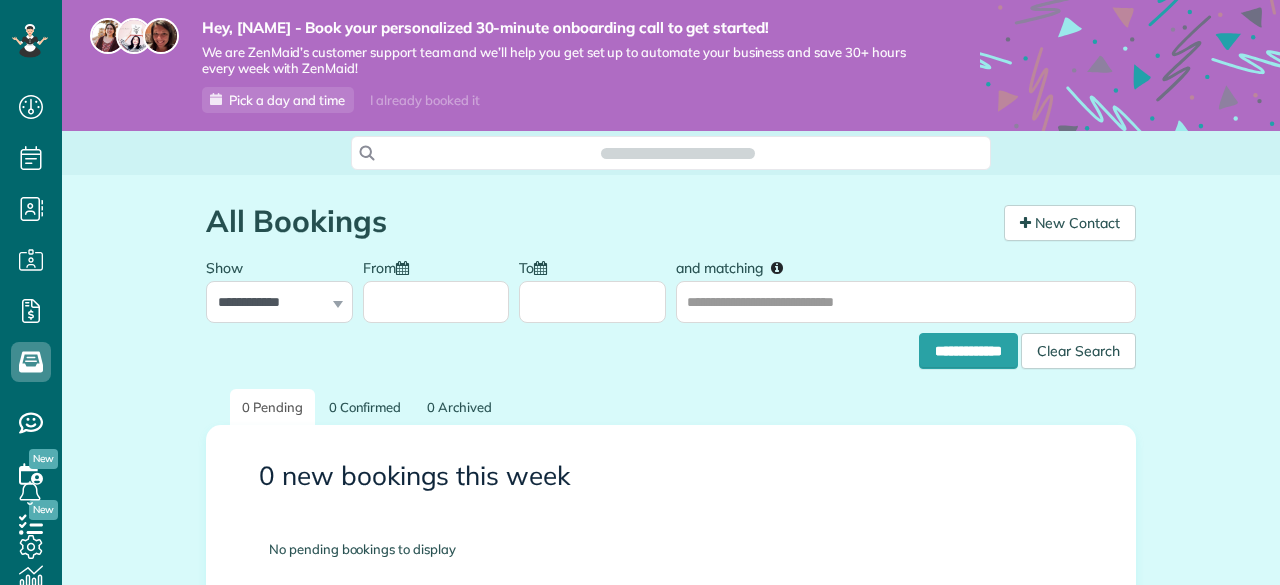 scroll, scrollTop: 0, scrollLeft: 0, axis: both 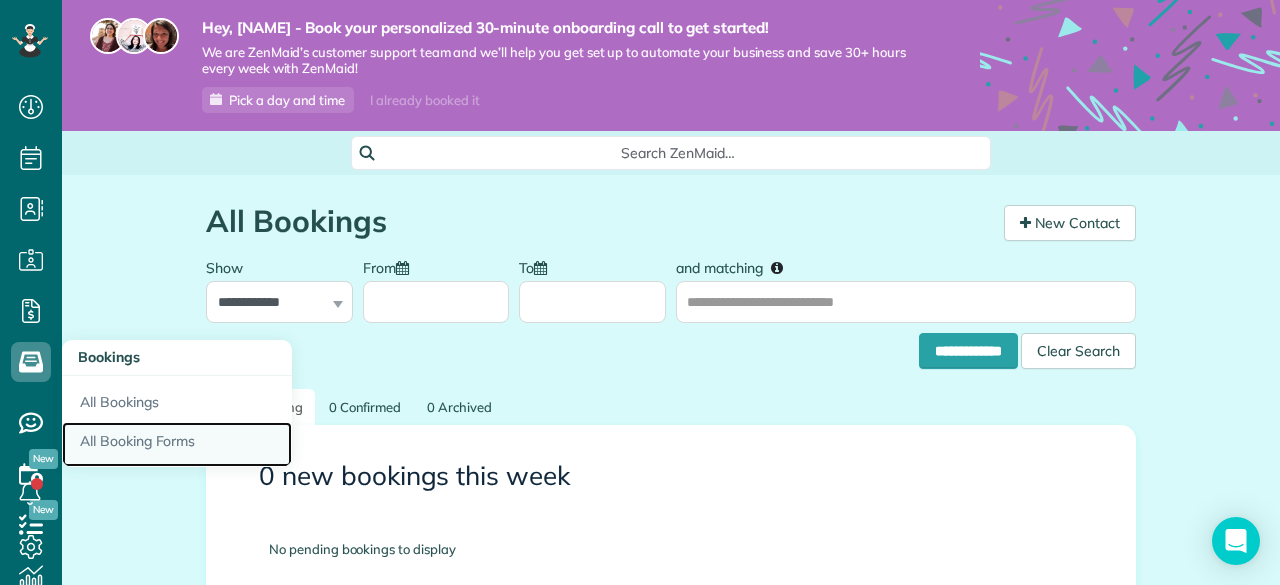 click on "All Booking Forms" at bounding box center [177, 445] 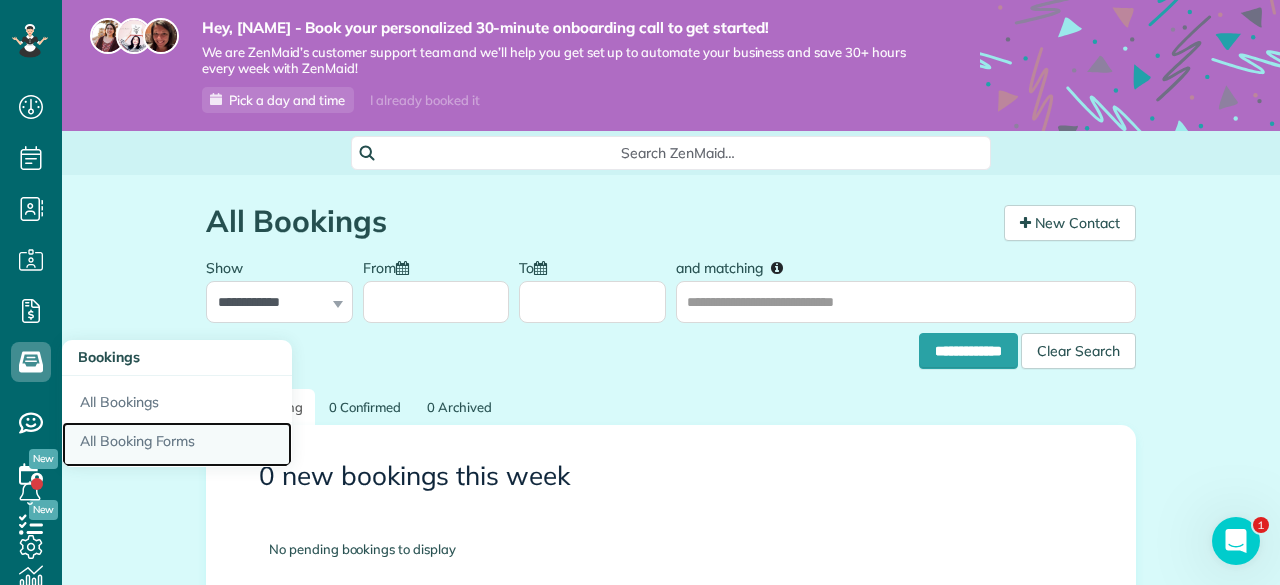 scroll, scrollTop: 0, scrollLeft: 0, axis: both 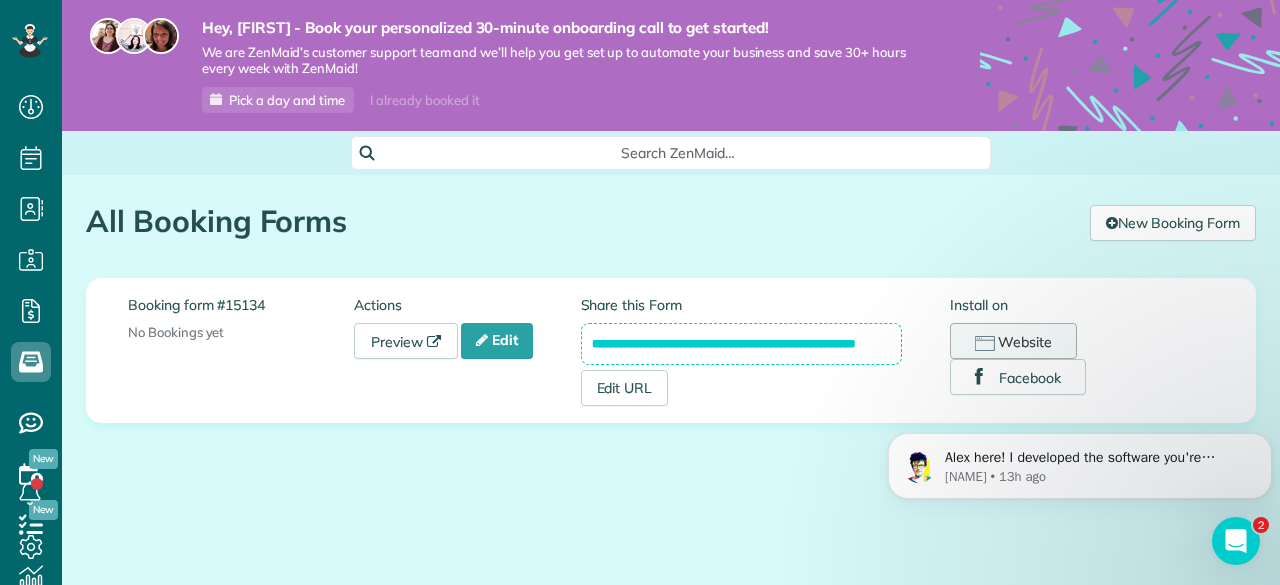 drag, startPoint x: 591, startPoint y: 347, endPoint x: 1046, endPoint y: 335, distance: 455.1582 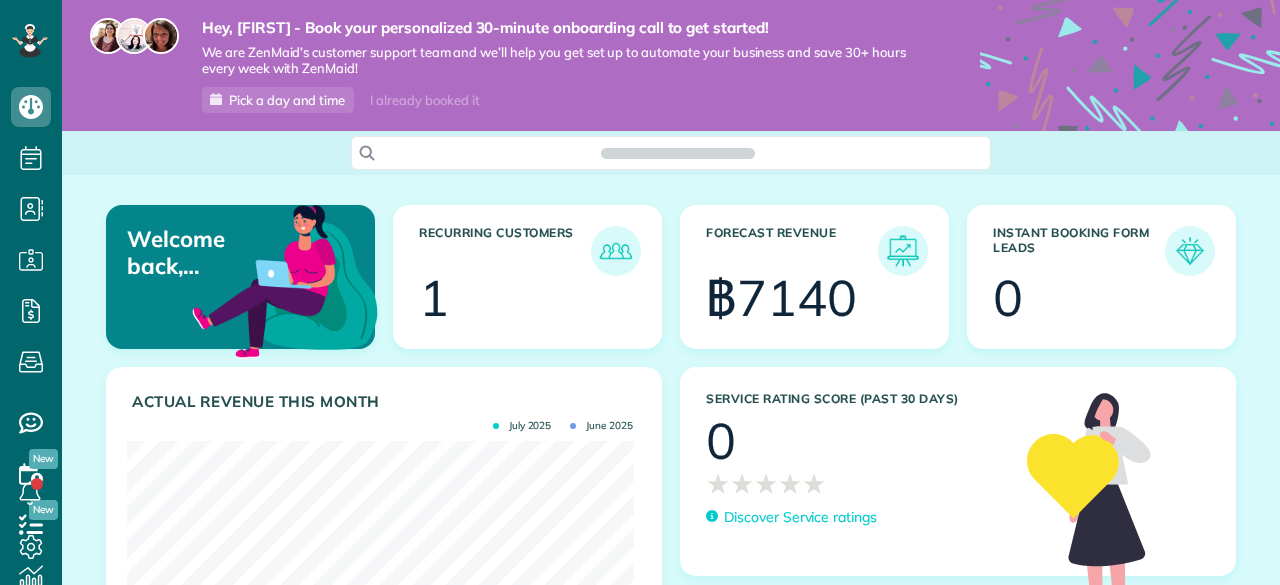 scroll, scrollTop: 0, scrollLeft: 0, axis: both 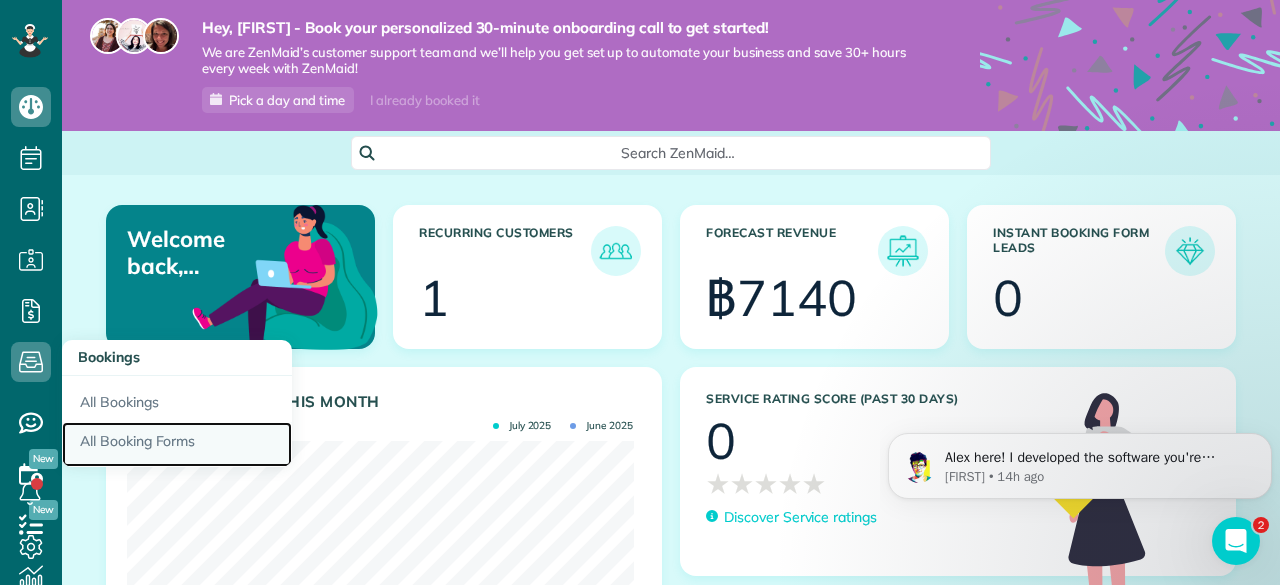 click on "All Booking Forms" at bounding box center [177, 445] 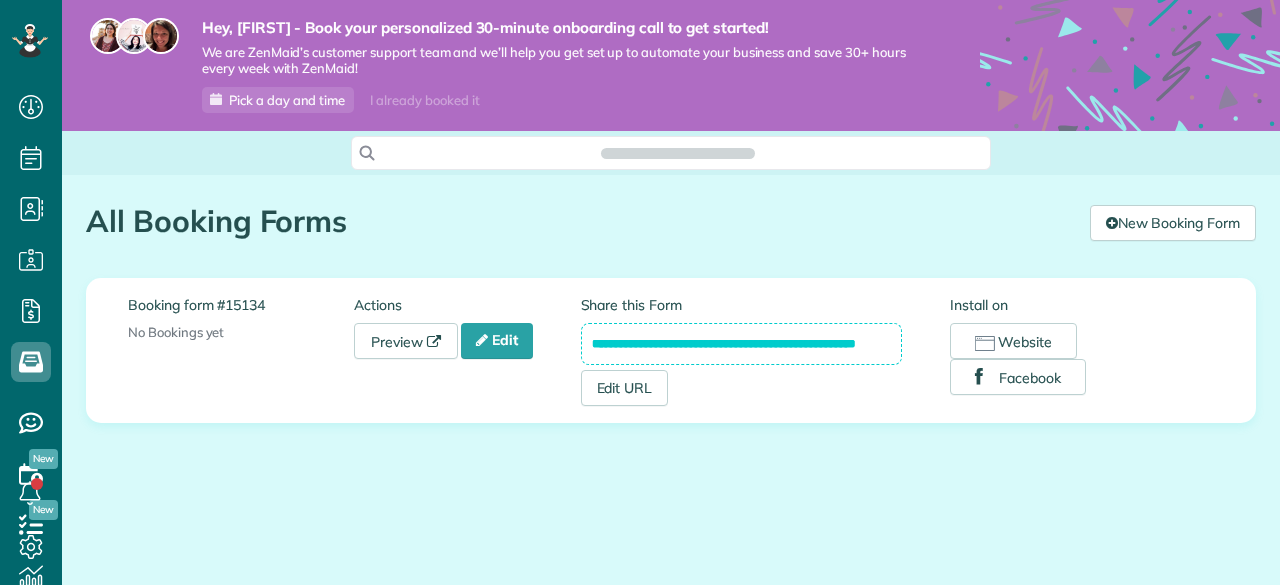 scroll, scrollTop: 0, scrollLeft: 0, axis: both 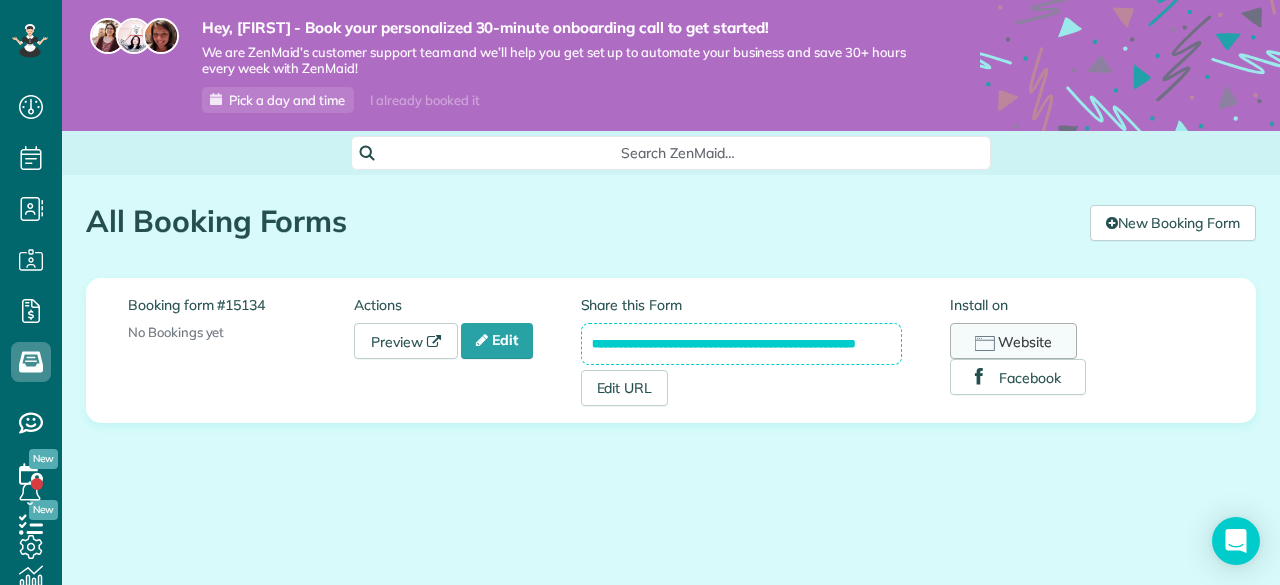 drag, startPoint x: 591, startPoint y: 344, endPoint x: 1038, endPoint y: 342, distance: 447.0045 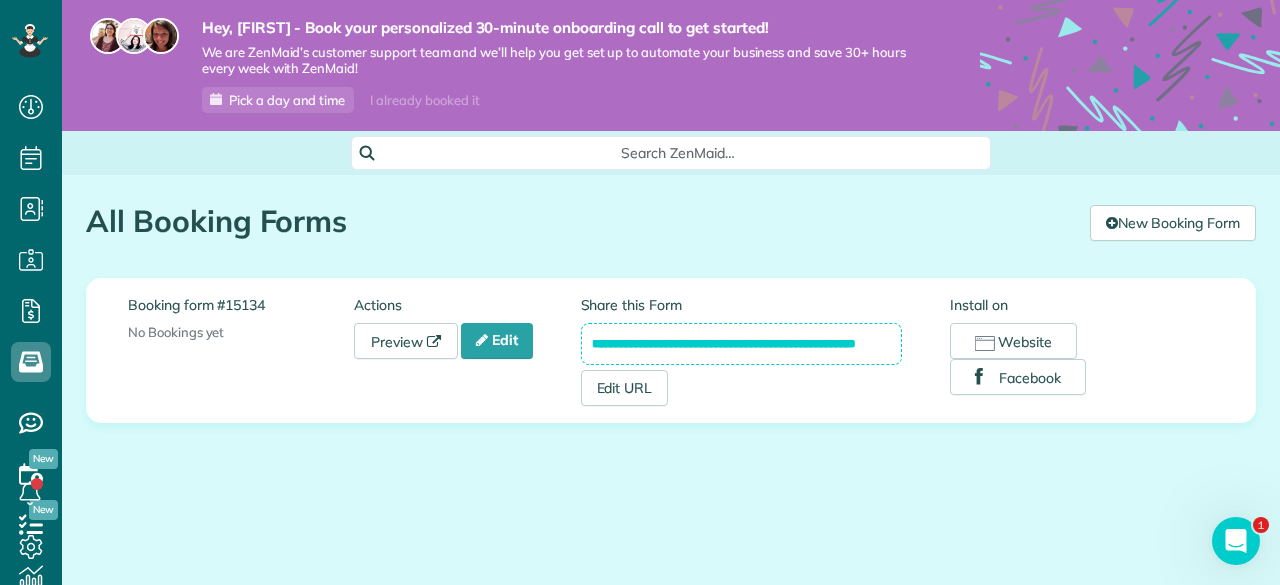 scroll, scrollTop: 0, scrollLeft: 0, axis: both 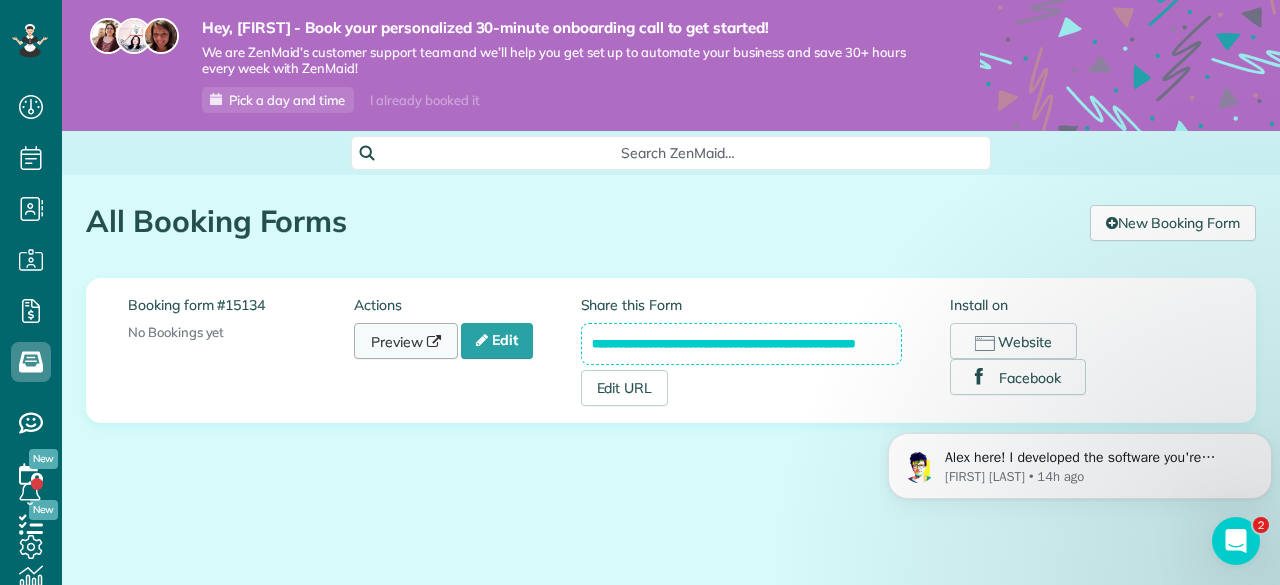 click on "Preview" at bounding box center (406, 341) 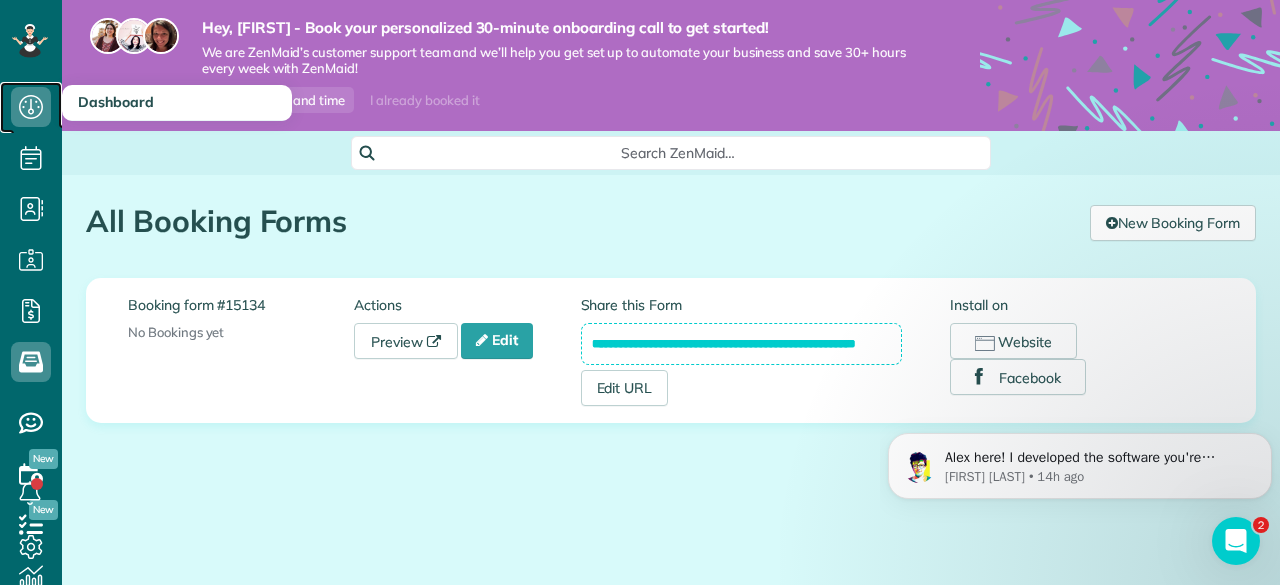 click 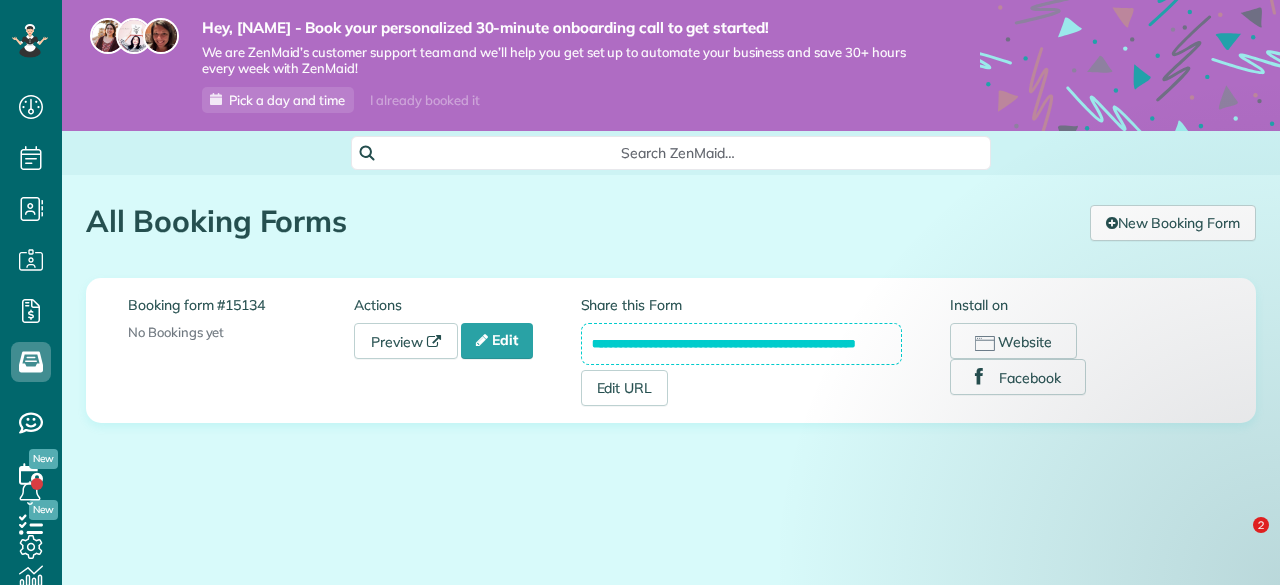 scroll, scrollTop: 0, scrollLeft: 0, axis: both 